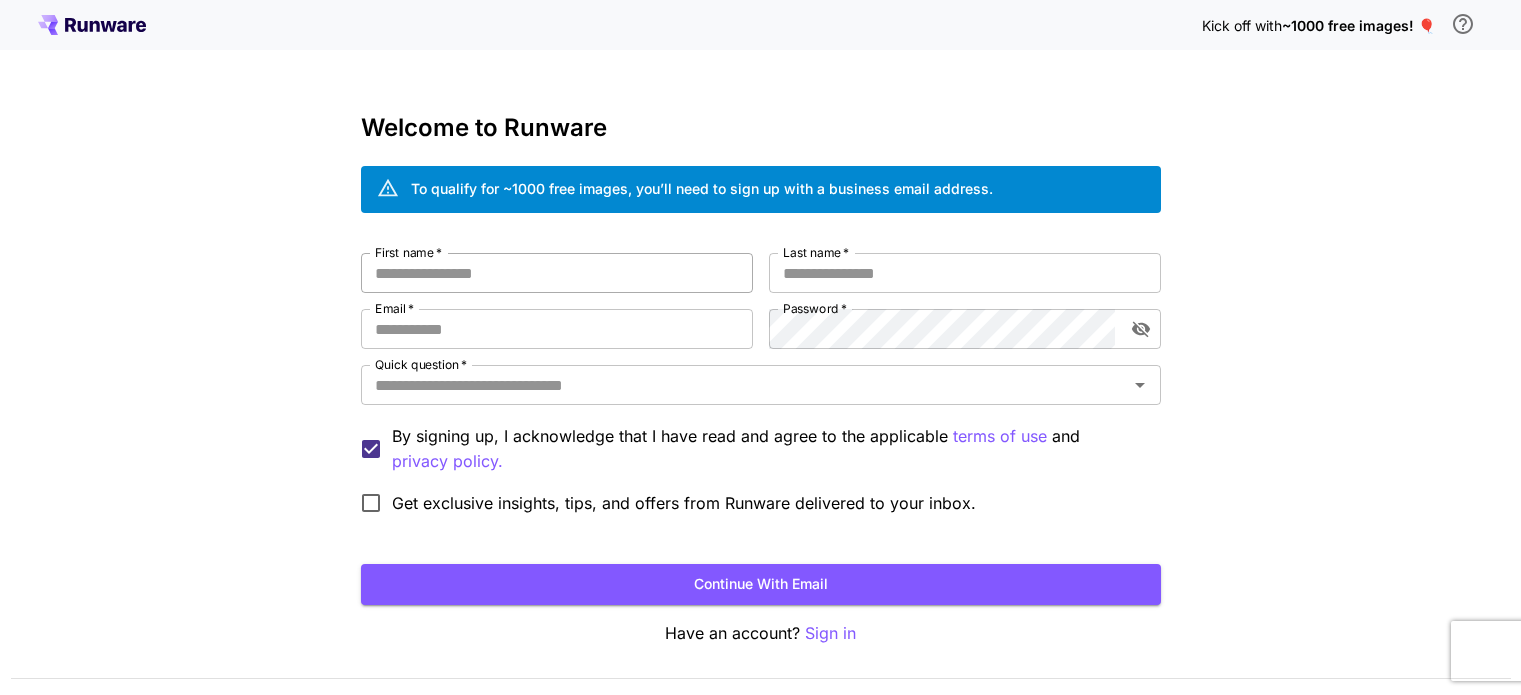 scroll, scrollTop: 0, scrollLeft: 0, axis: both 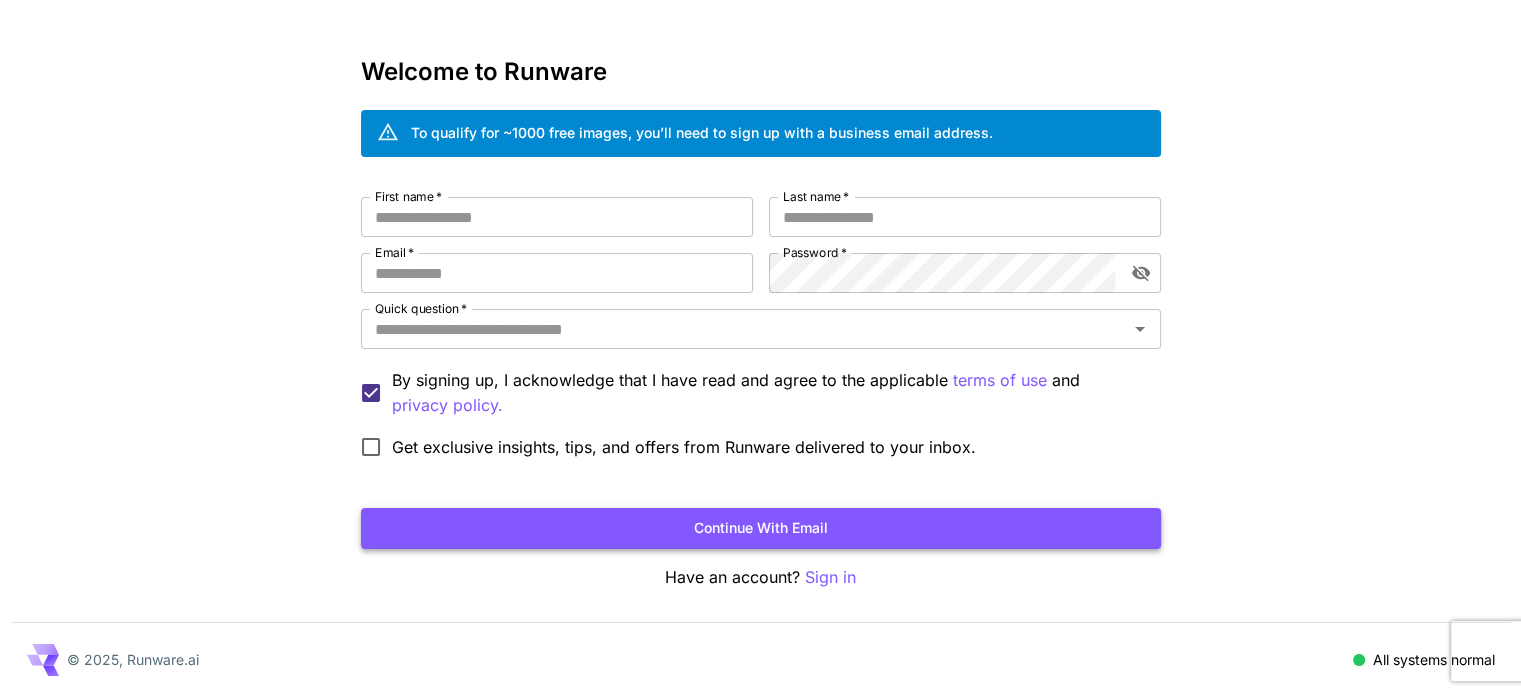click on "Continue with email" at bounding box center (761, 528) 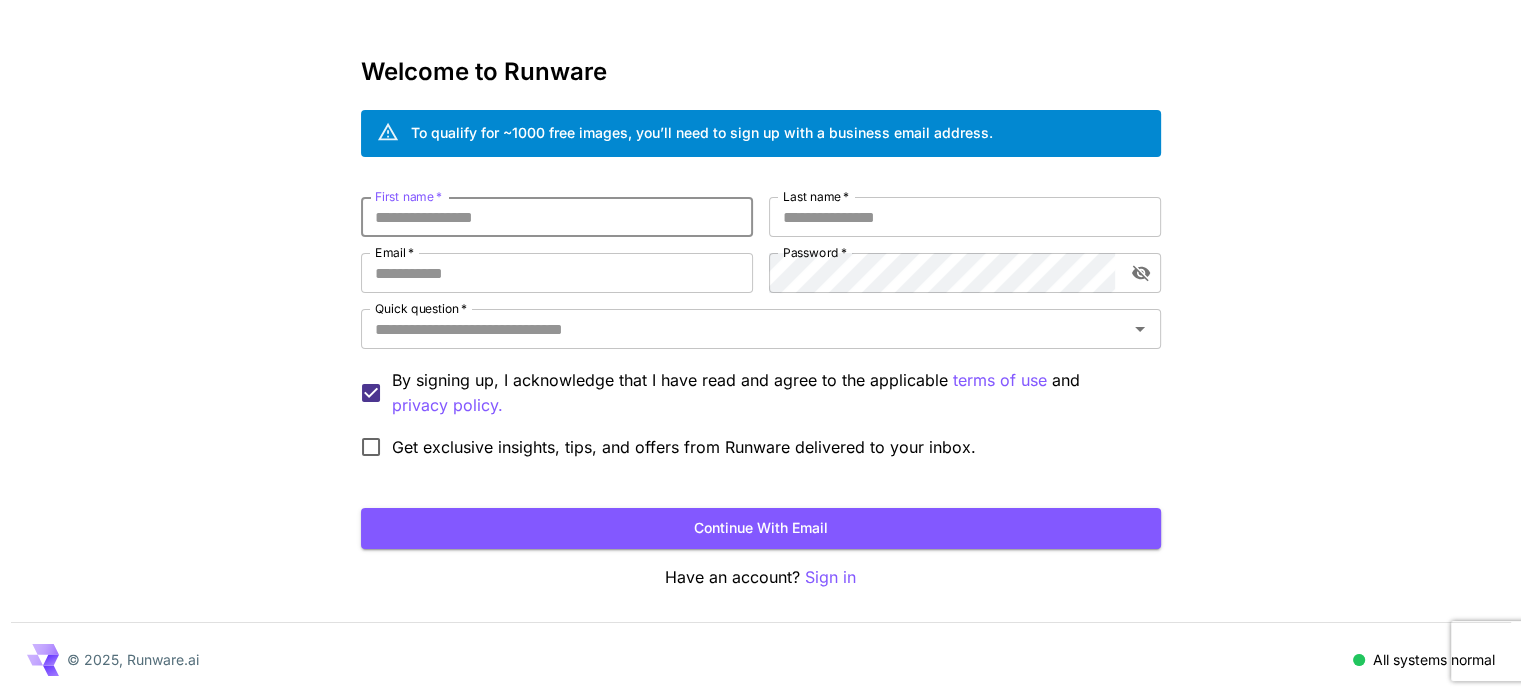 click on "First name   *" at bounding box center [557, 217] 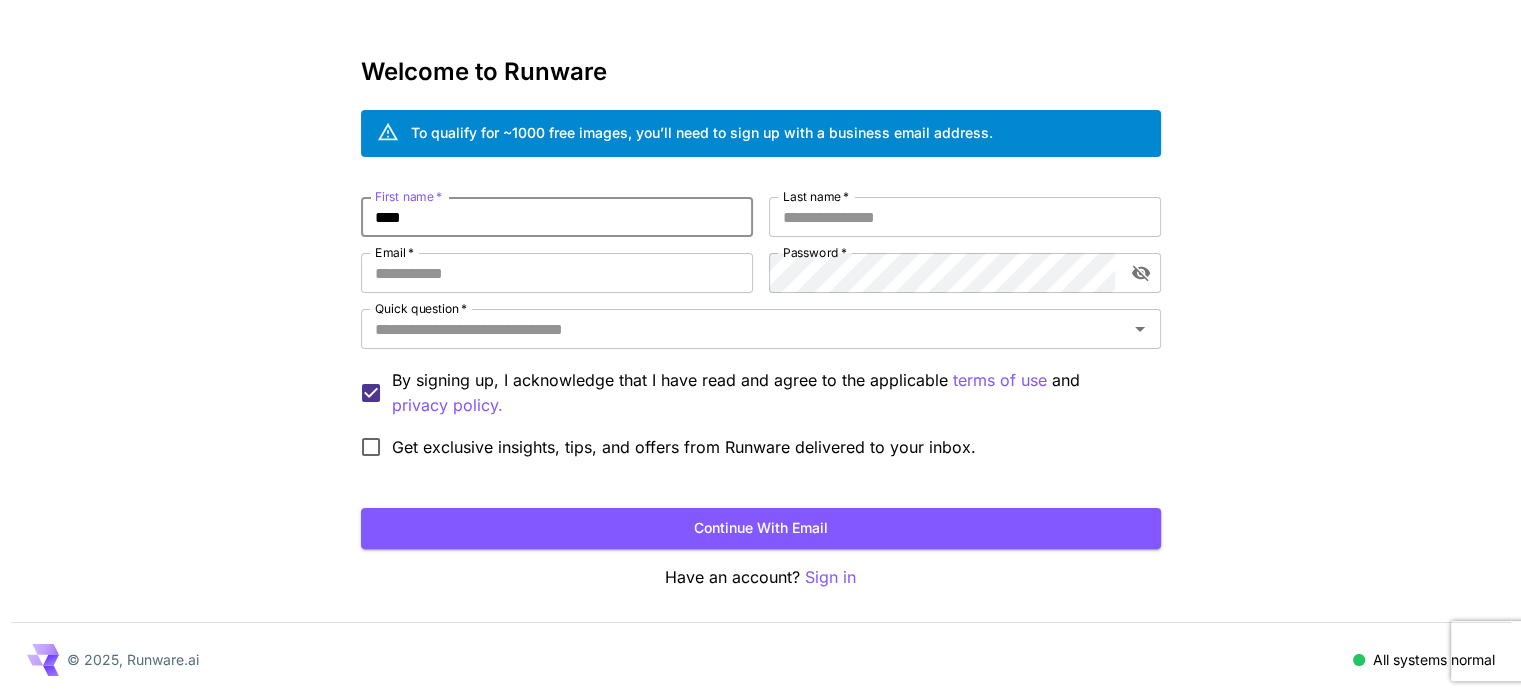 type on "****" 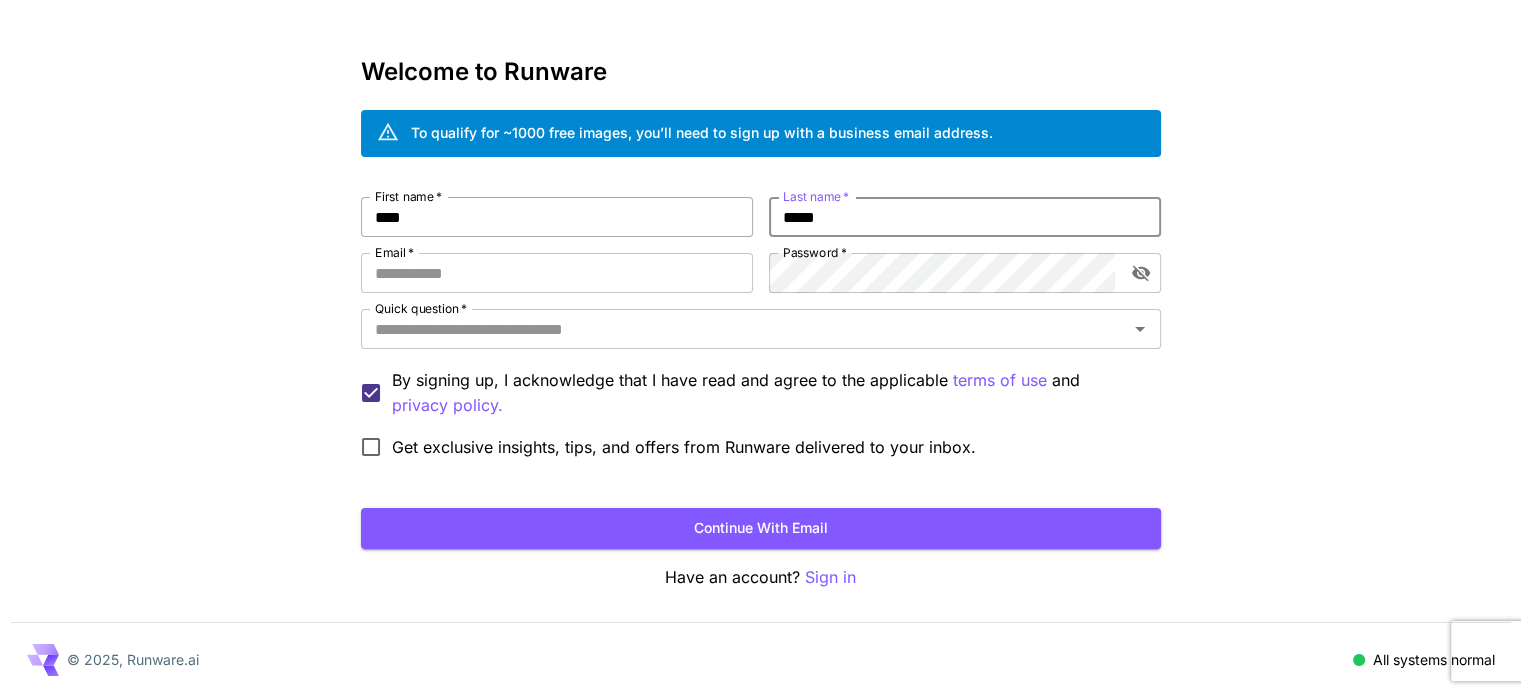 type on "*****" 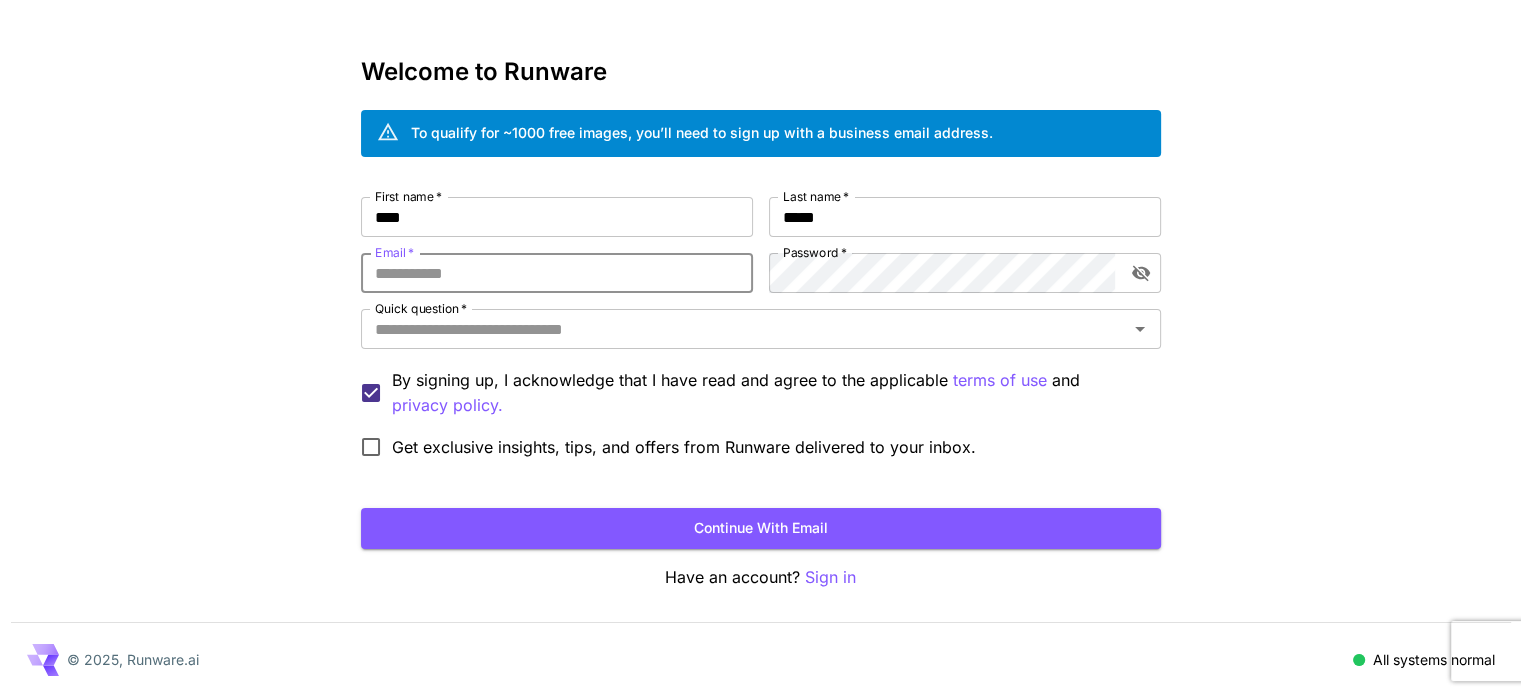 type on "**********" 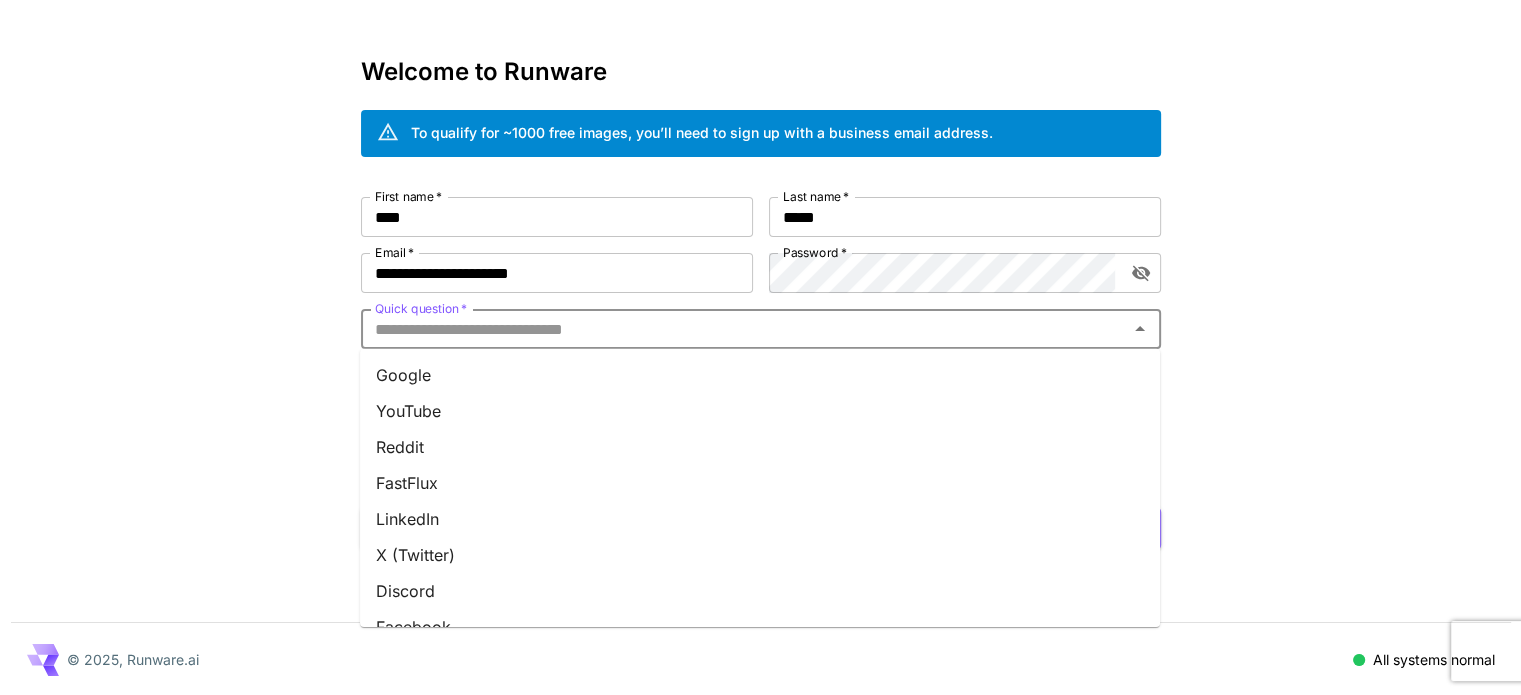 click on "Quick question   *" at bounding box center (744, 329) 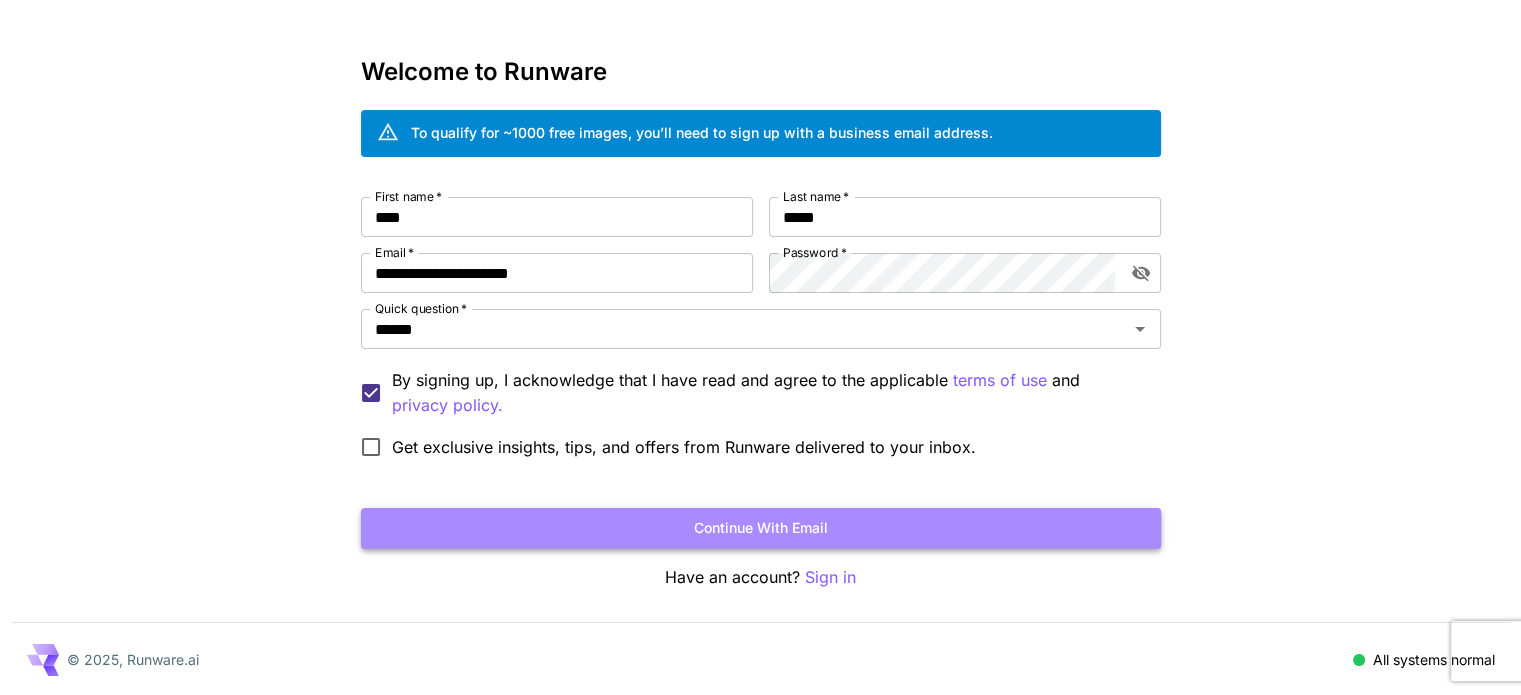 click on "Continue with email" at bounding box center [761, 528] 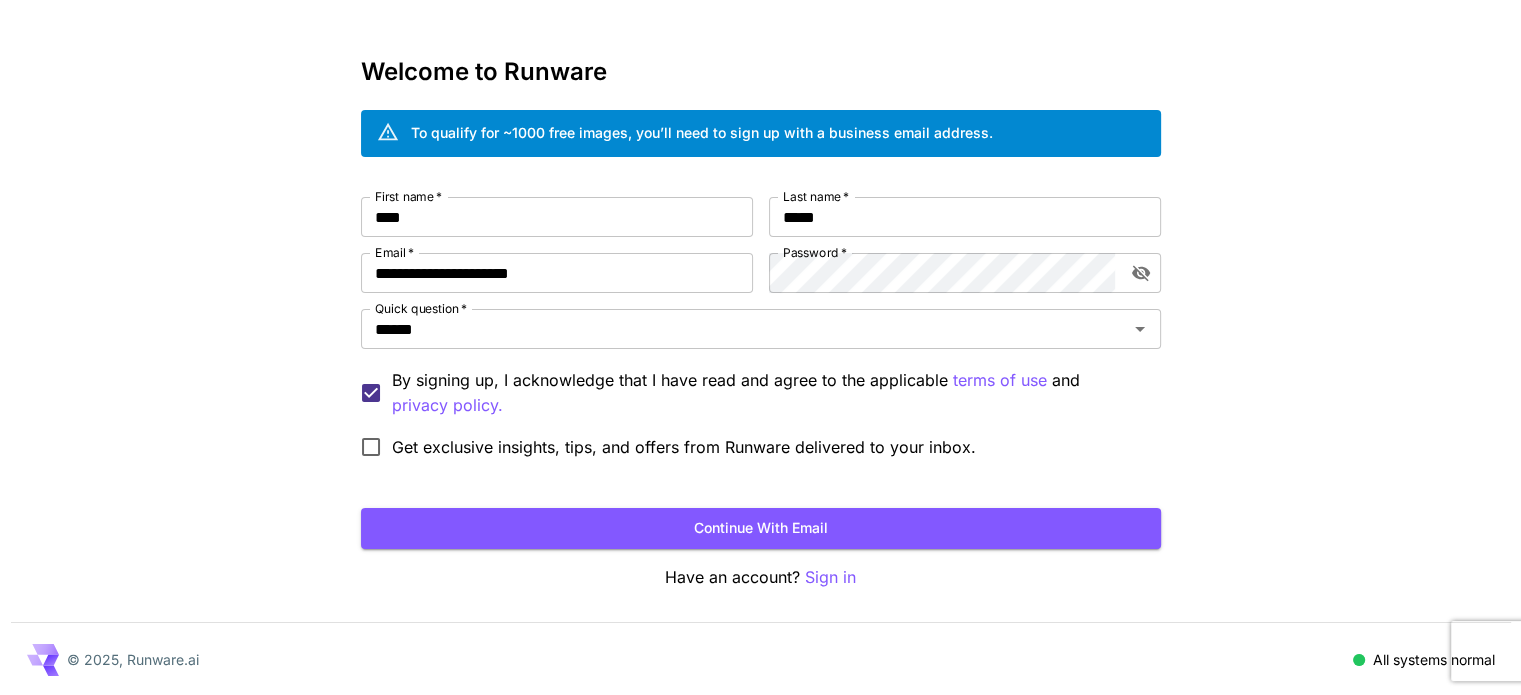 scroll, scrollTop: 0, scrollLeft: 0, axis: both 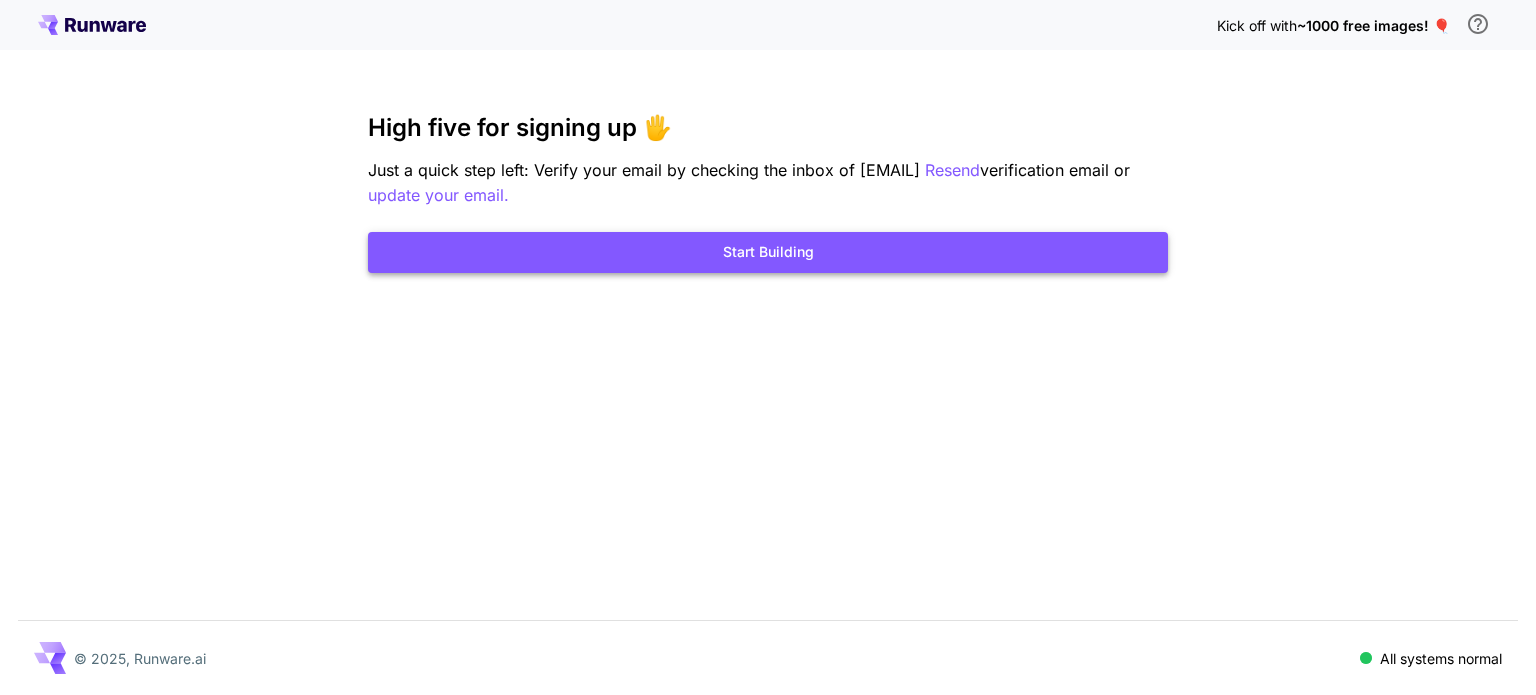 click on "Start Building" at bounding box center [768, 252] 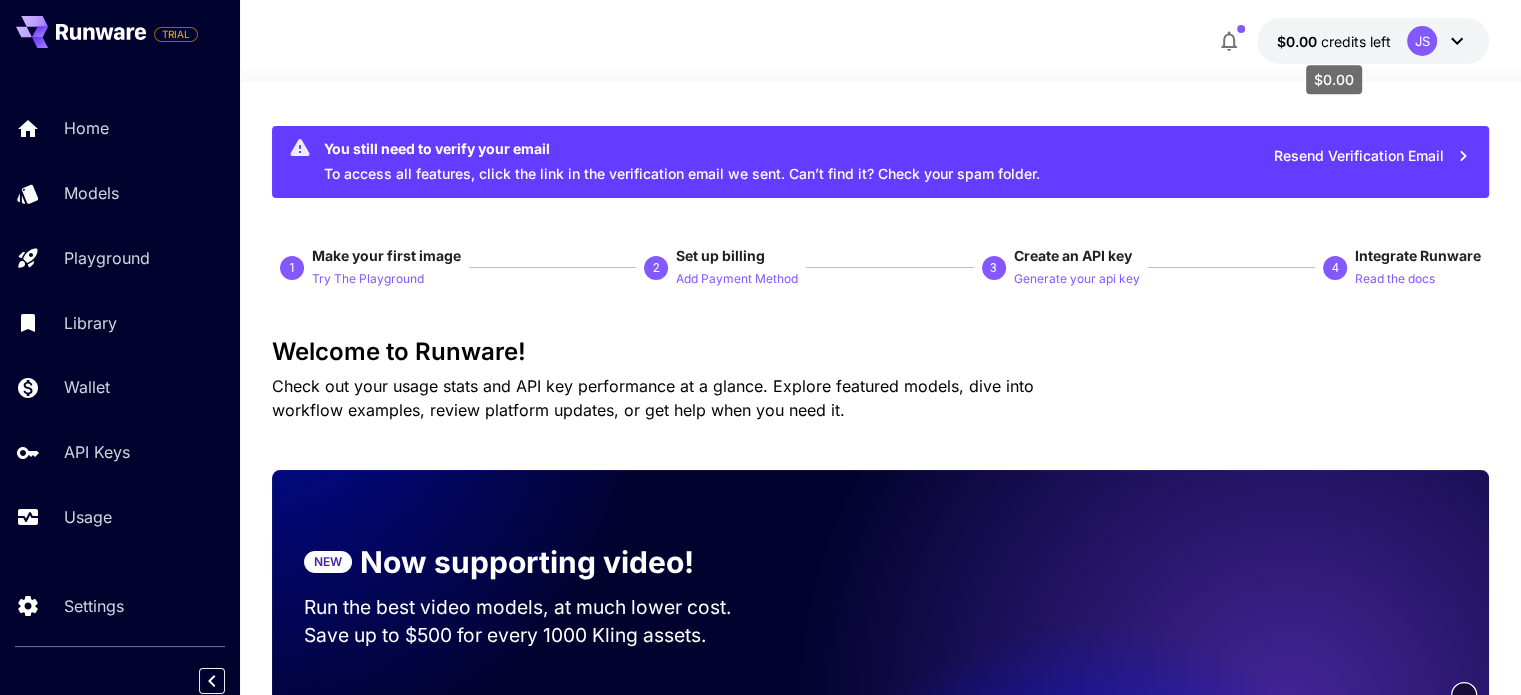 click on "credits left" at bounding box center [1356, 41] 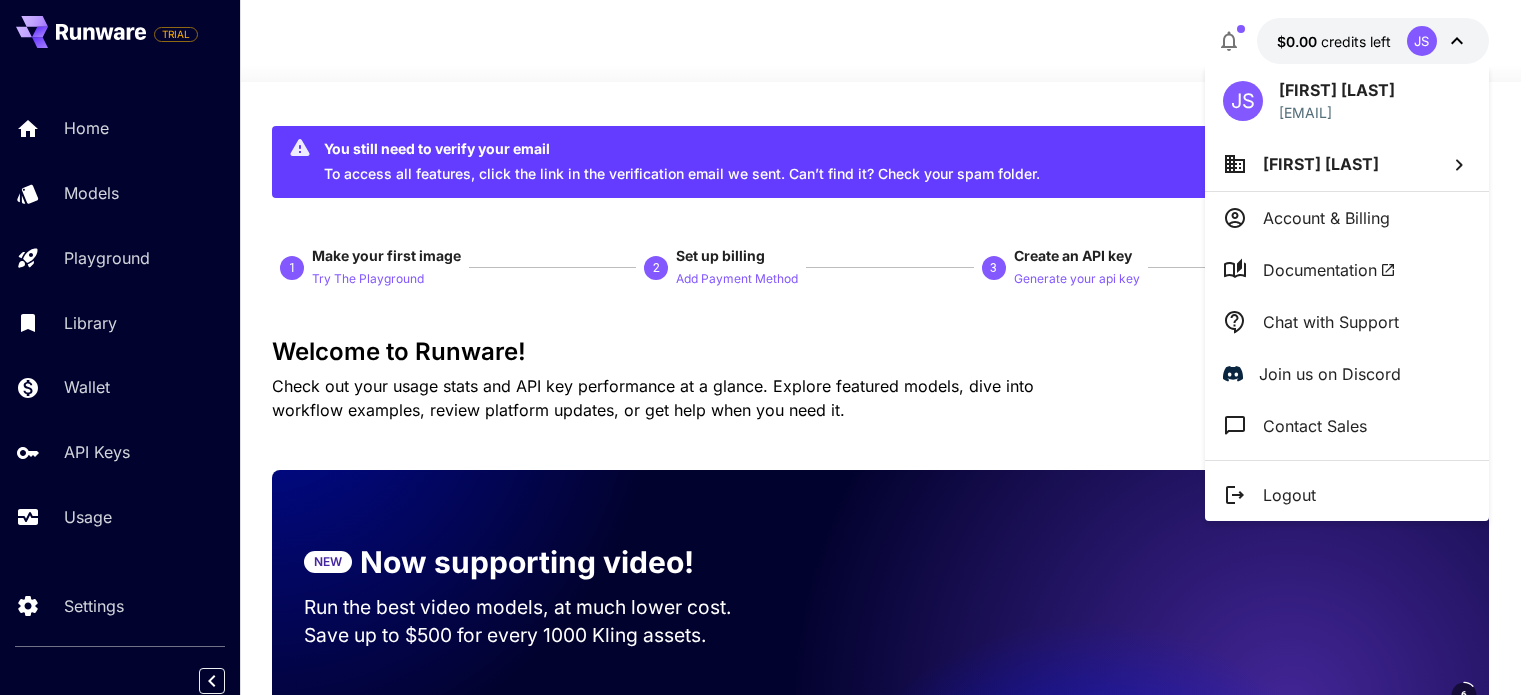 click at bounding box center [768, 347] 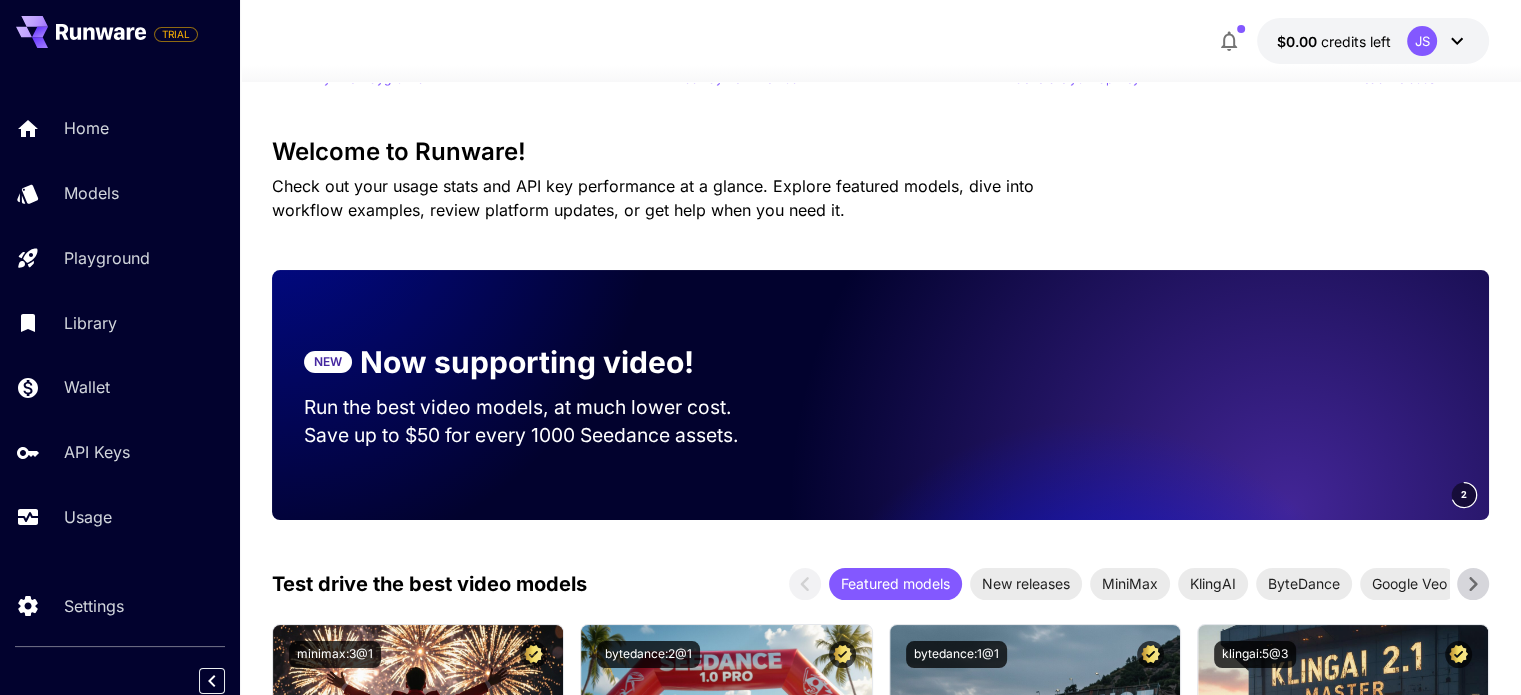 scroll, scrollTop: 0, scrollLeft: 0, axis: both 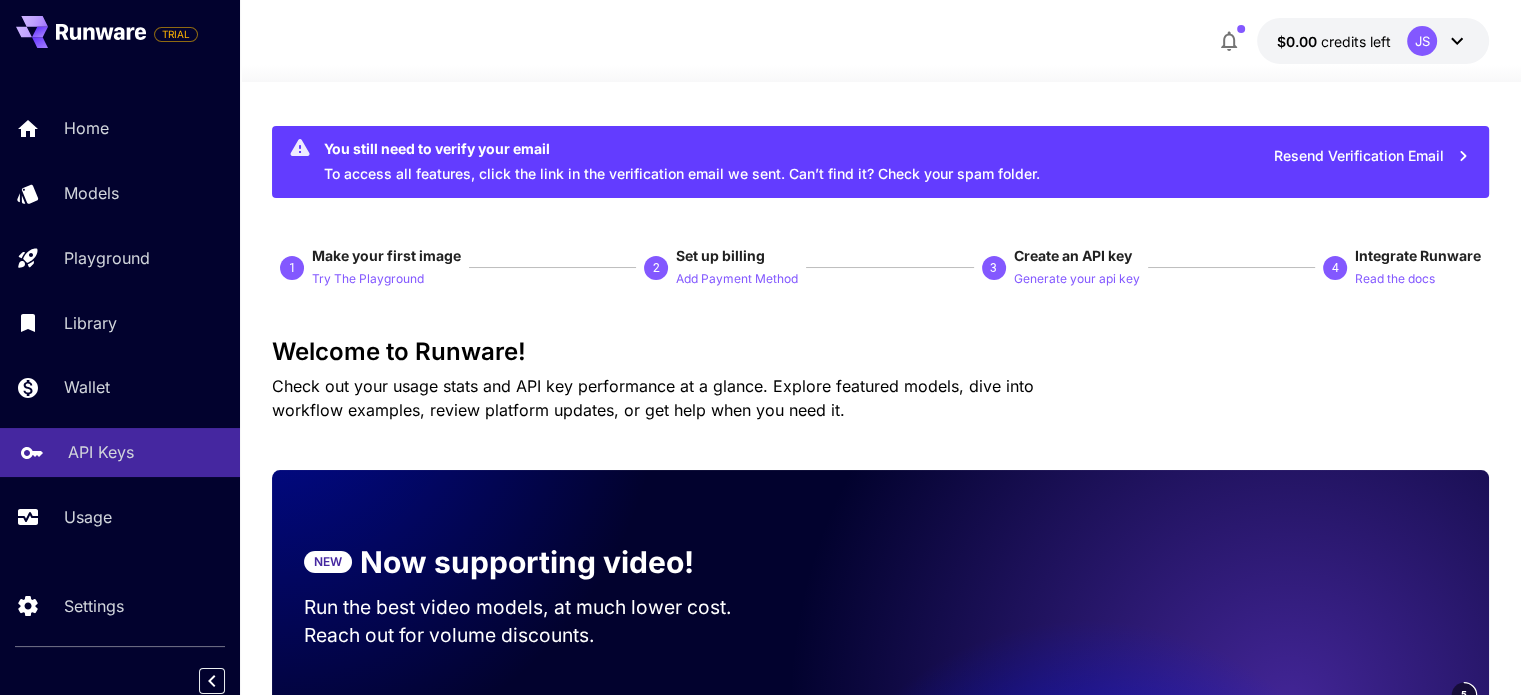 click on "API Keys" at bounding box center (101, 452) 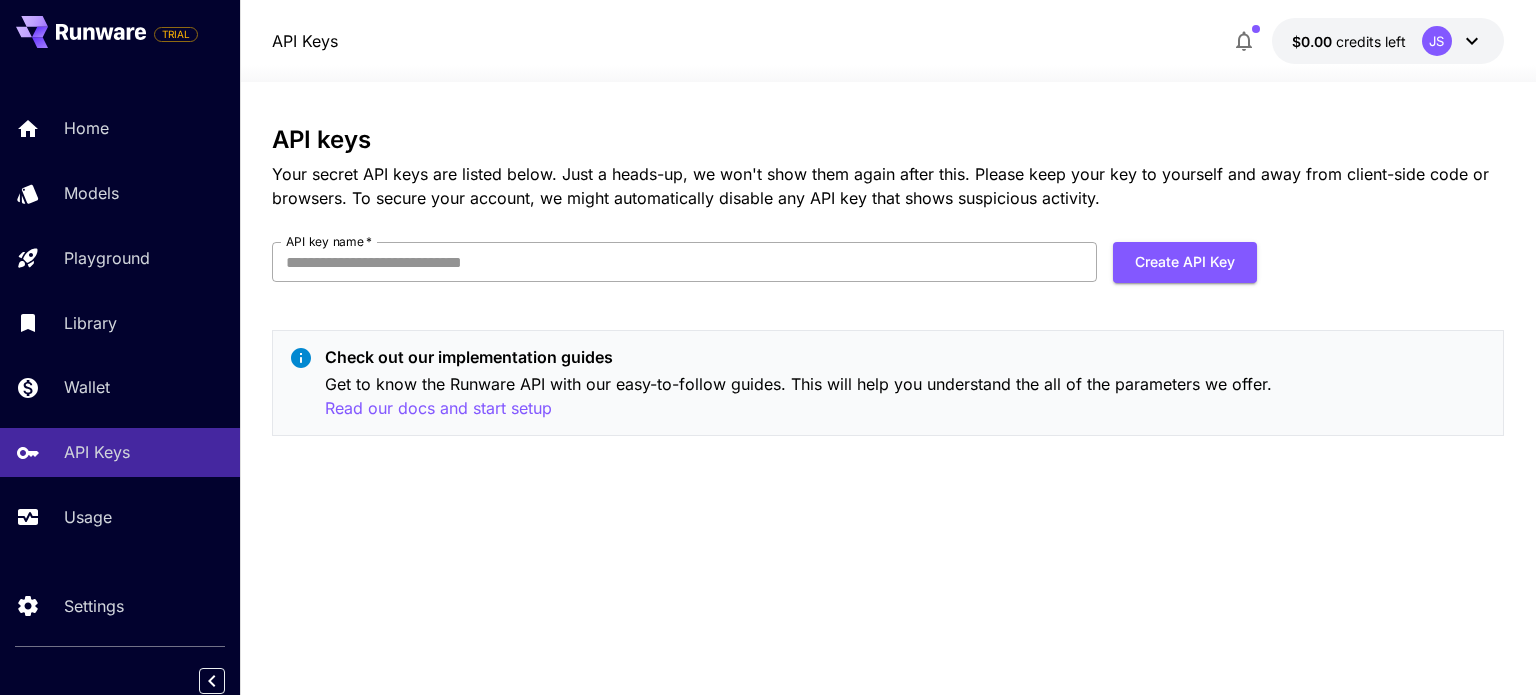 click on "API key name   *" at bounding box center [684, 262] 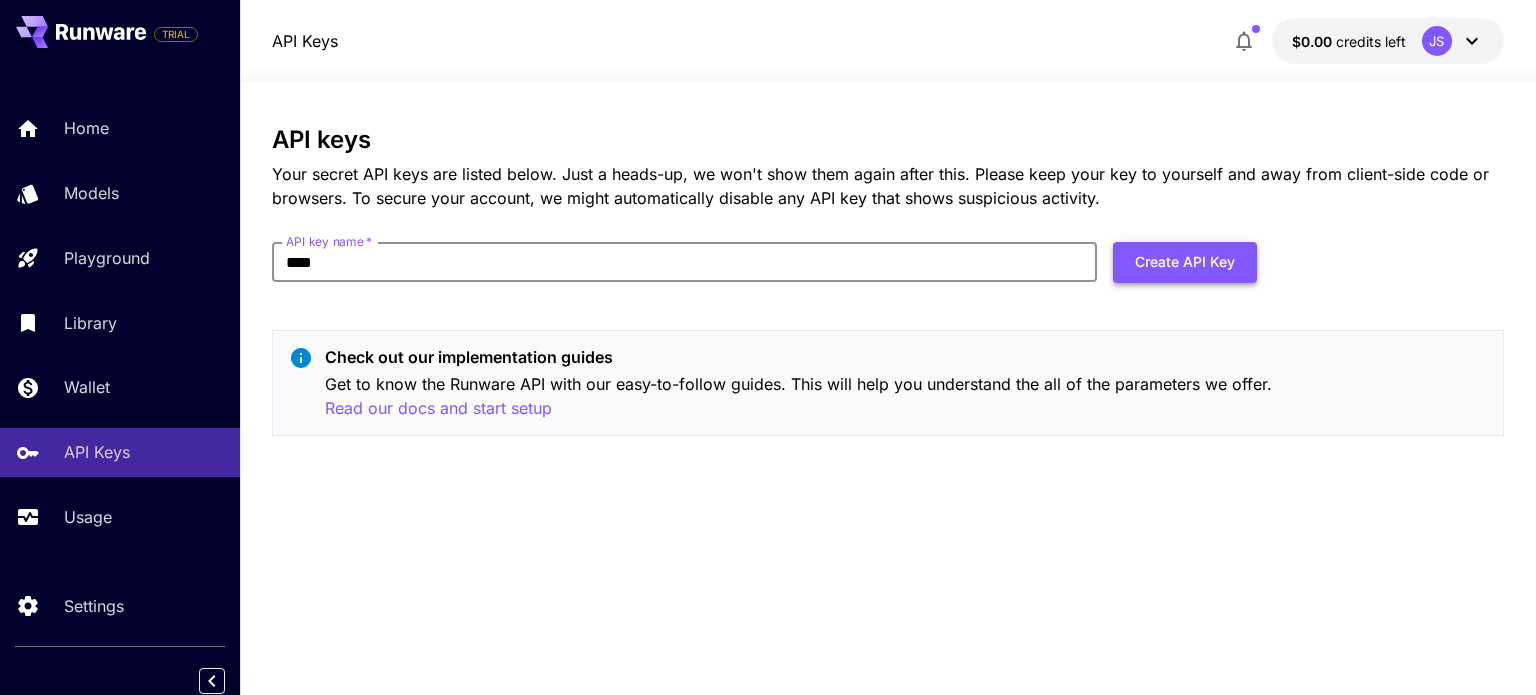 type on "****" 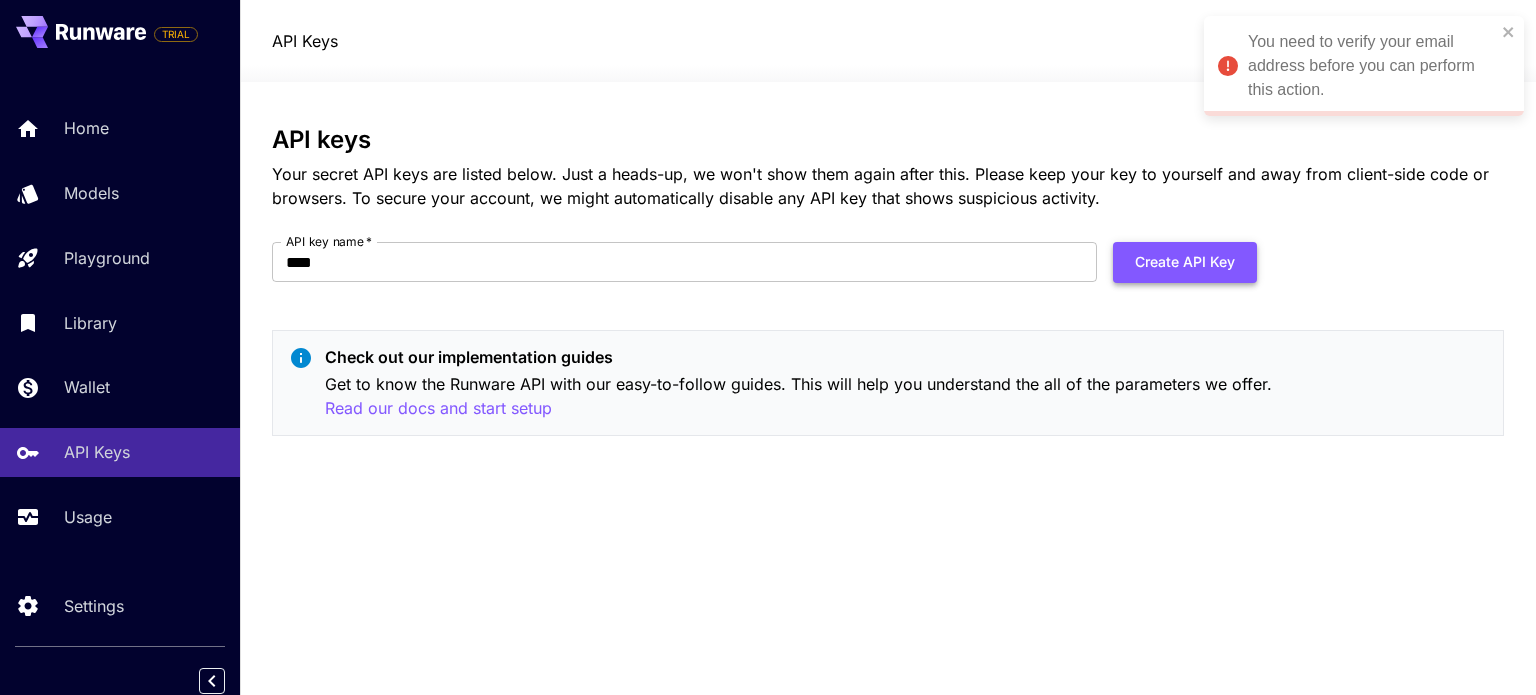 click on "Create API Key" at bounding box center (1185, 262) 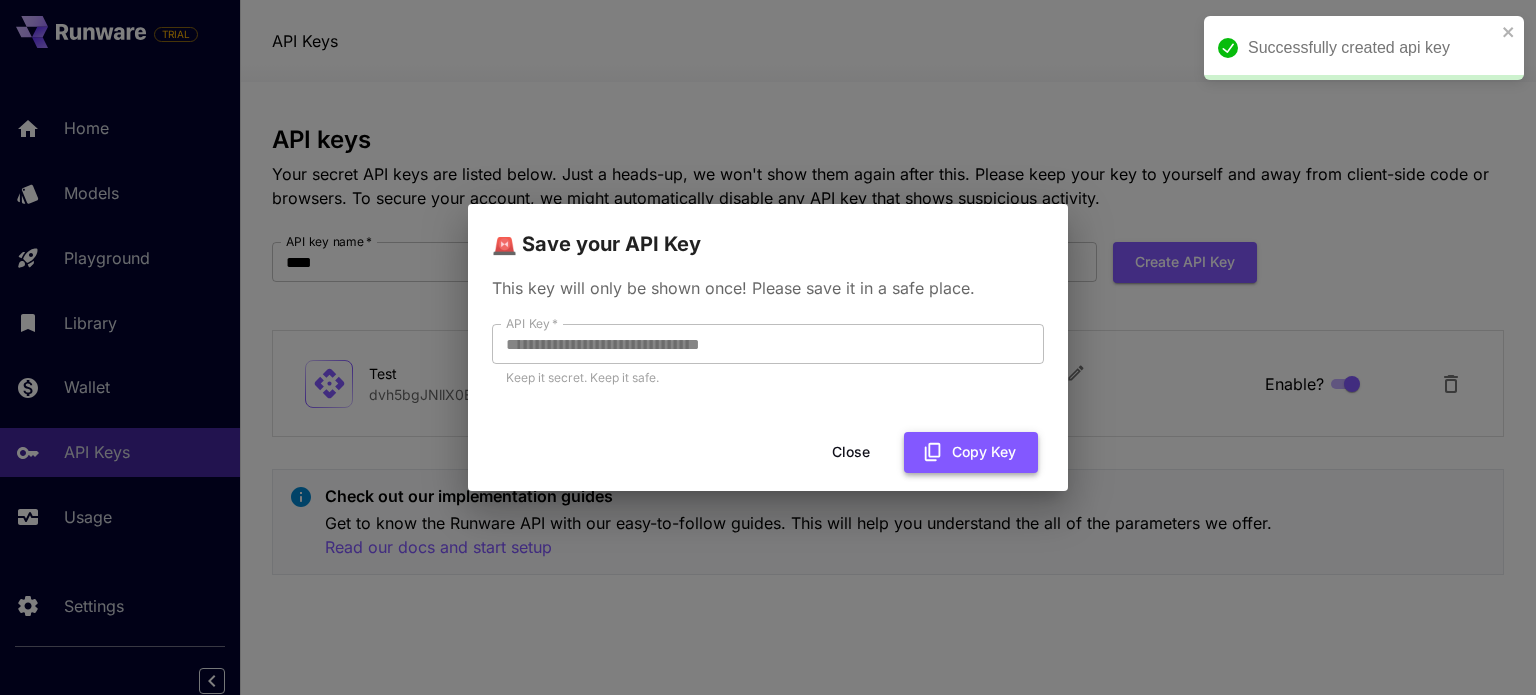 click on "Copy Key" at bounding box center [971, 452] 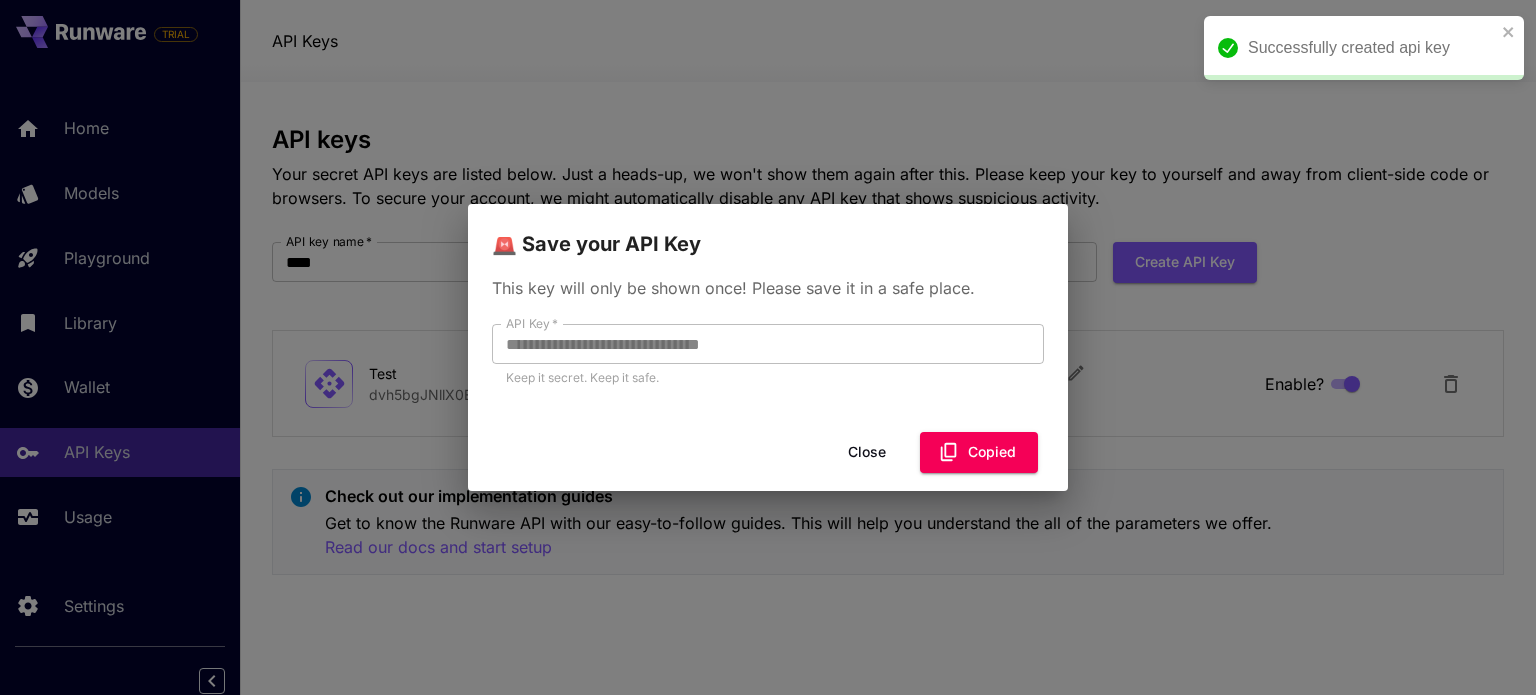 click on "Close" at bounding box center [867, 452] 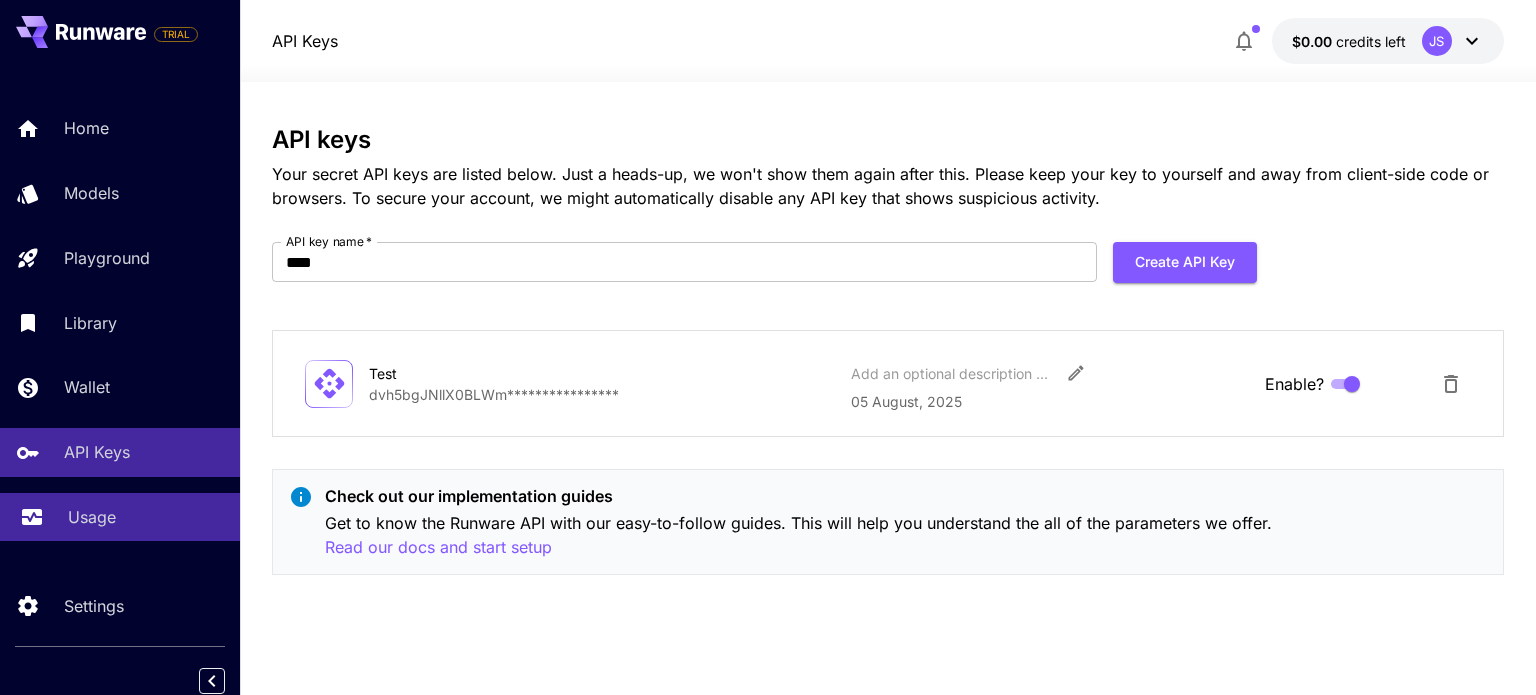 click on "Usage" at bounding box center [92, 517] 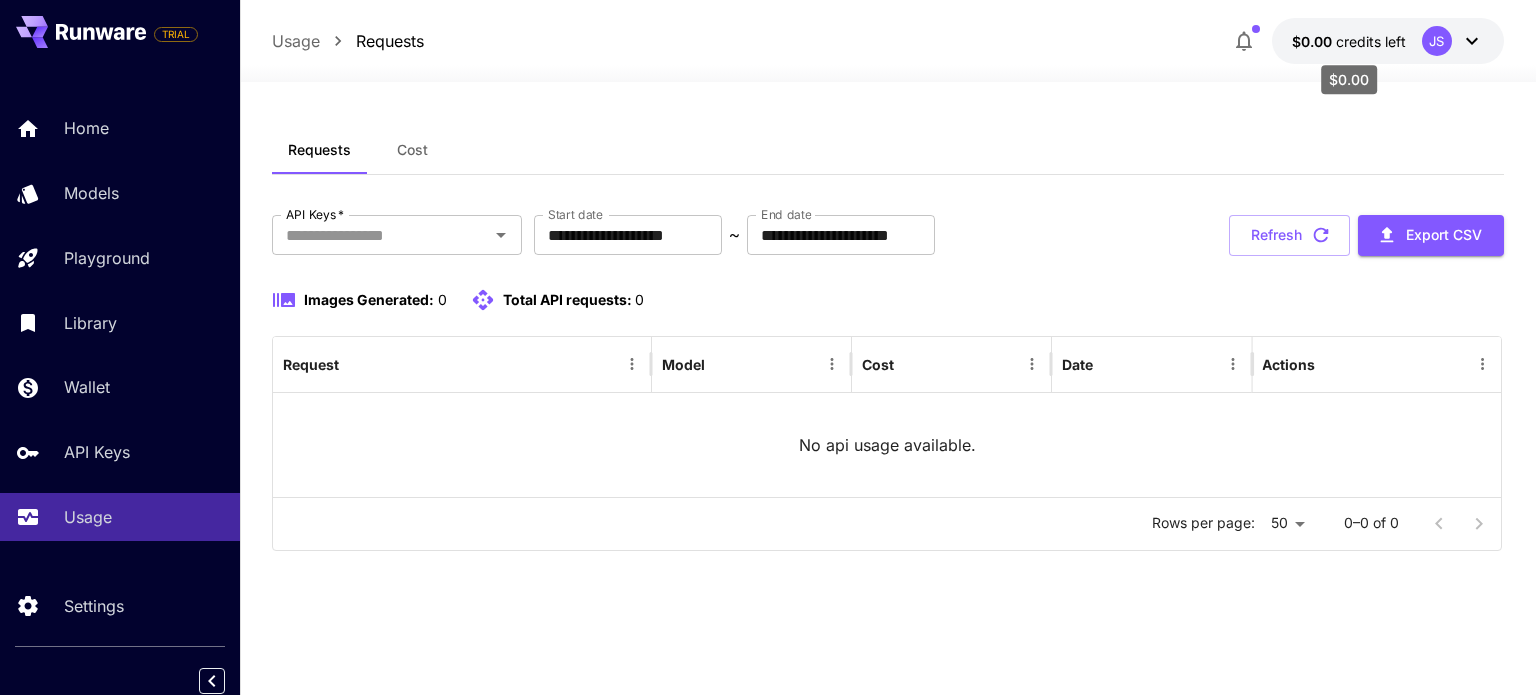 click on "credits left" at bounding box center (1371, 41) 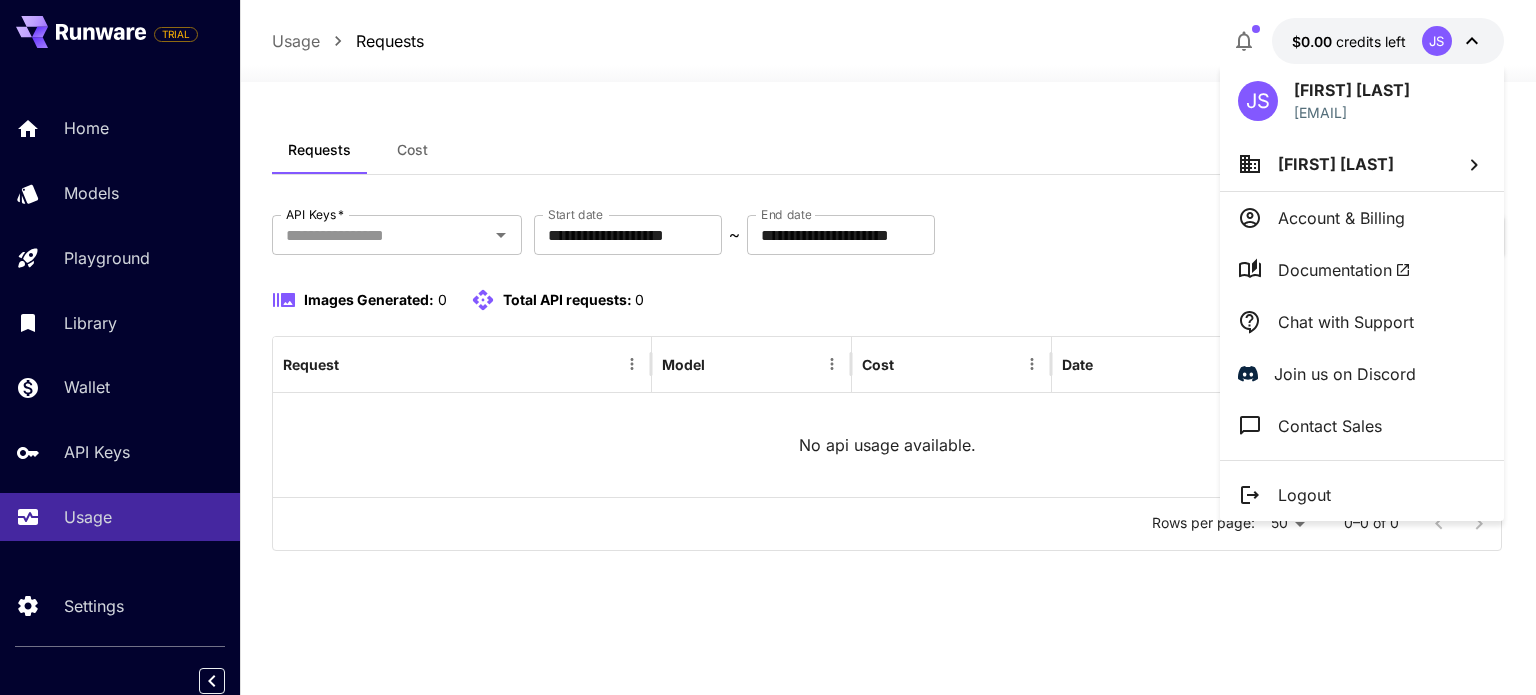 click on "Account & Billing" at bounding box center [1341, 218] 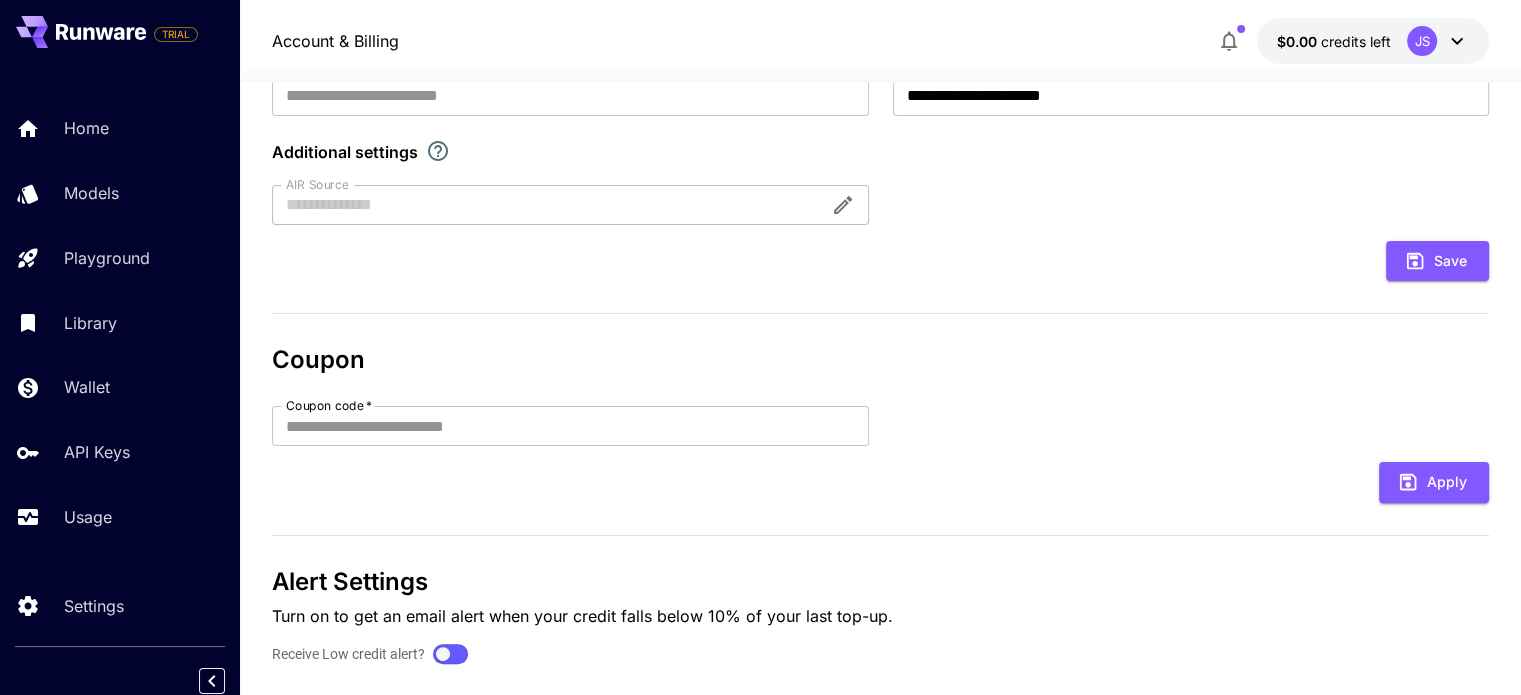 scroll, scrollTop: 525, scrollLeft: 0, axis: vertical 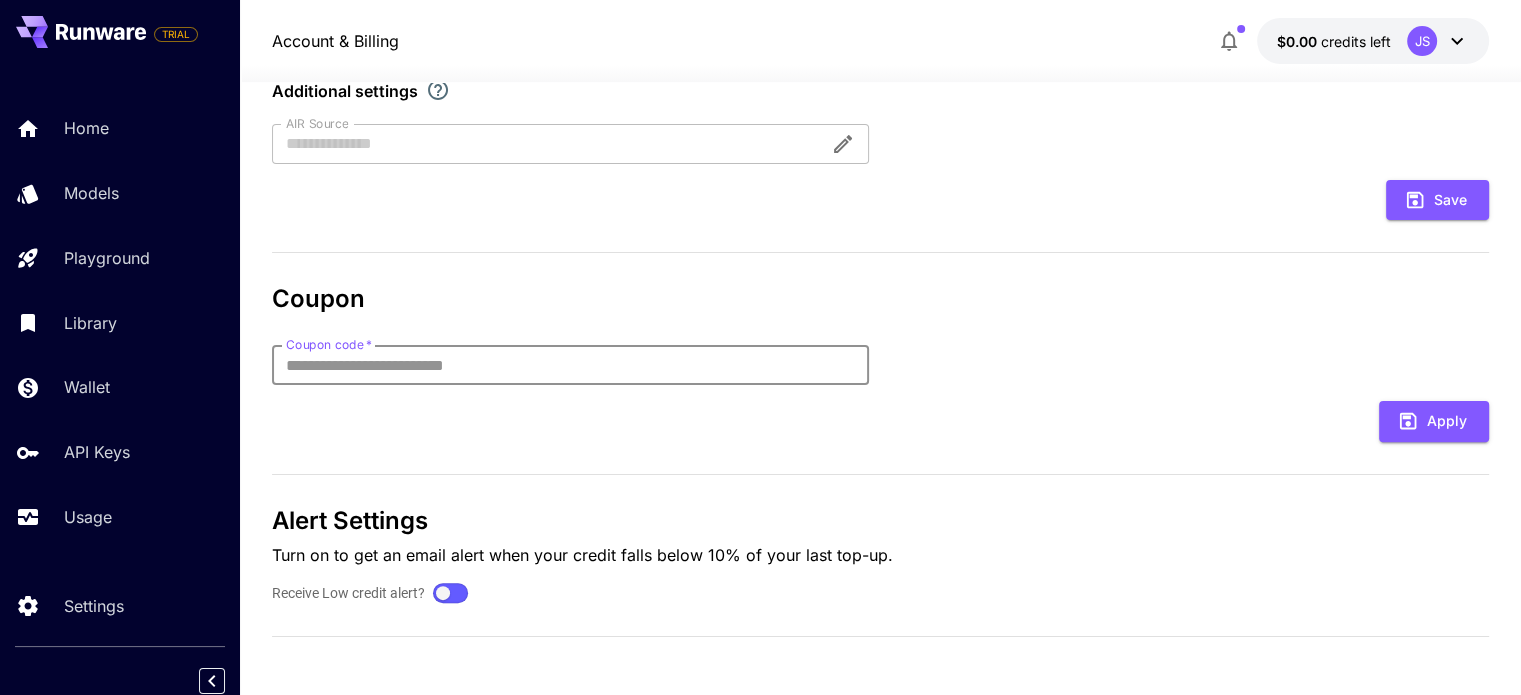 click on "Coupon code   *" at bounding box center [570, 365] 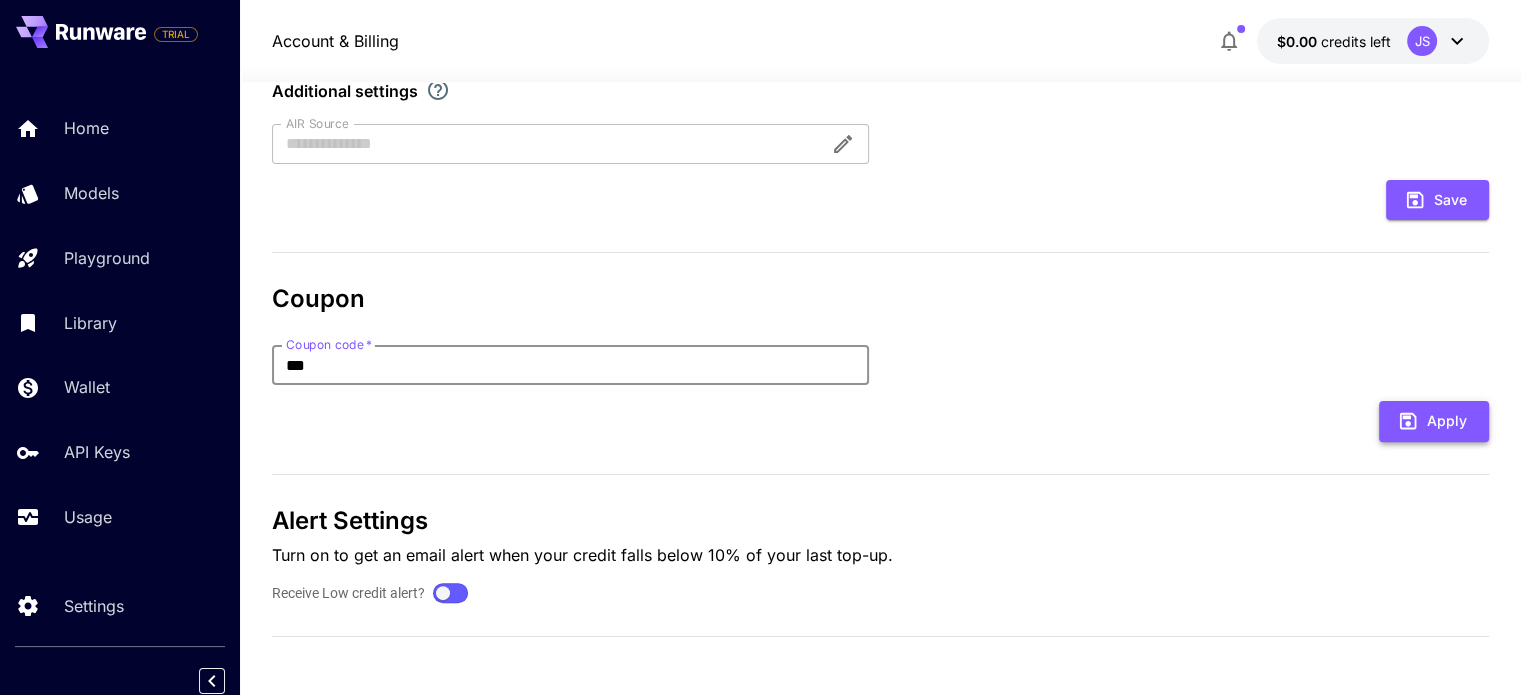 type on "***" 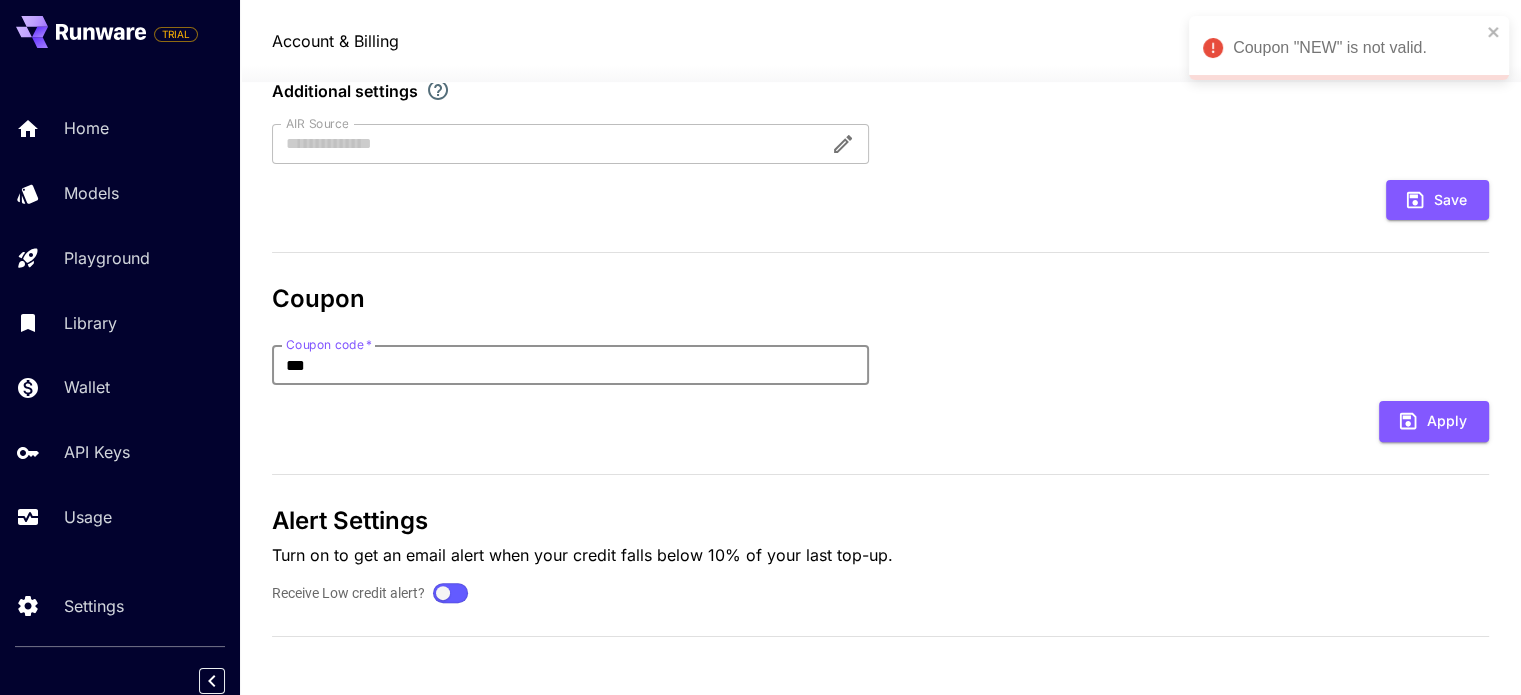 type on "***" 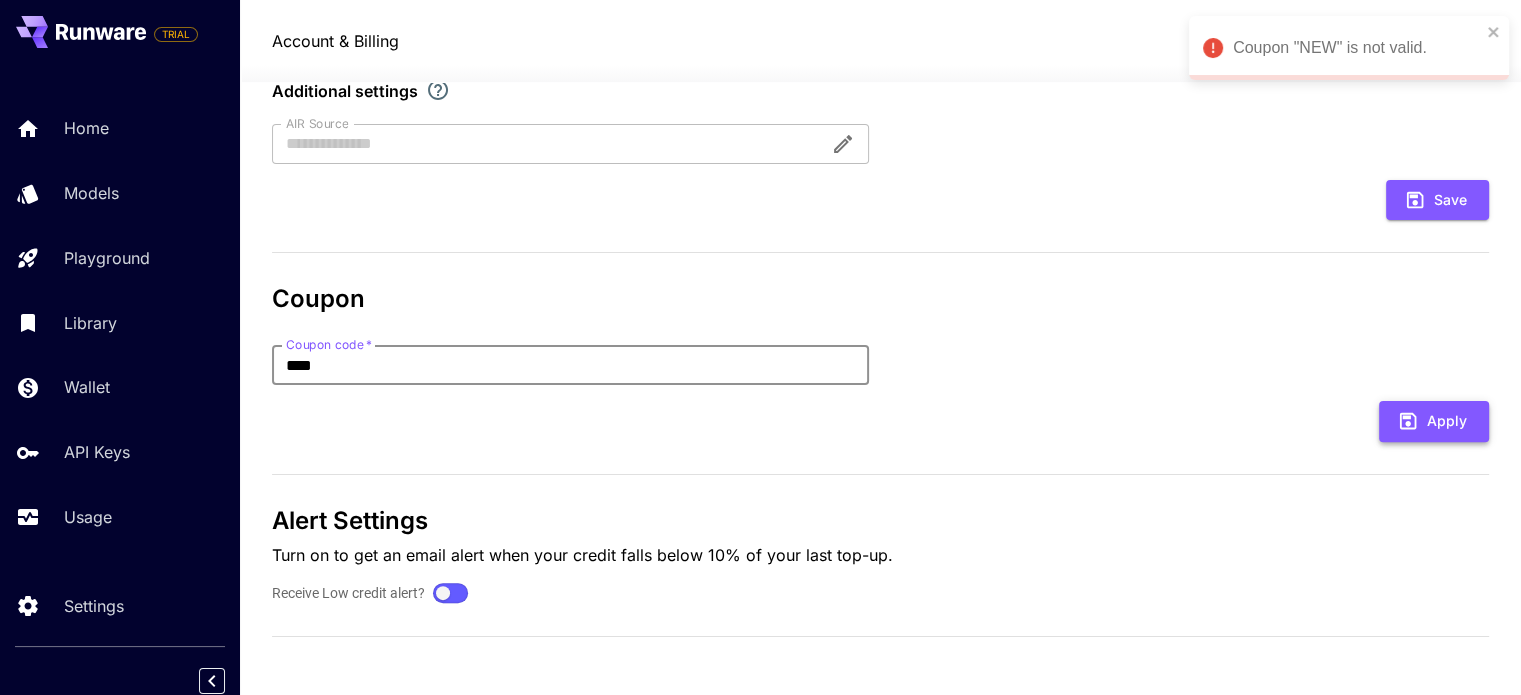 type on "****" 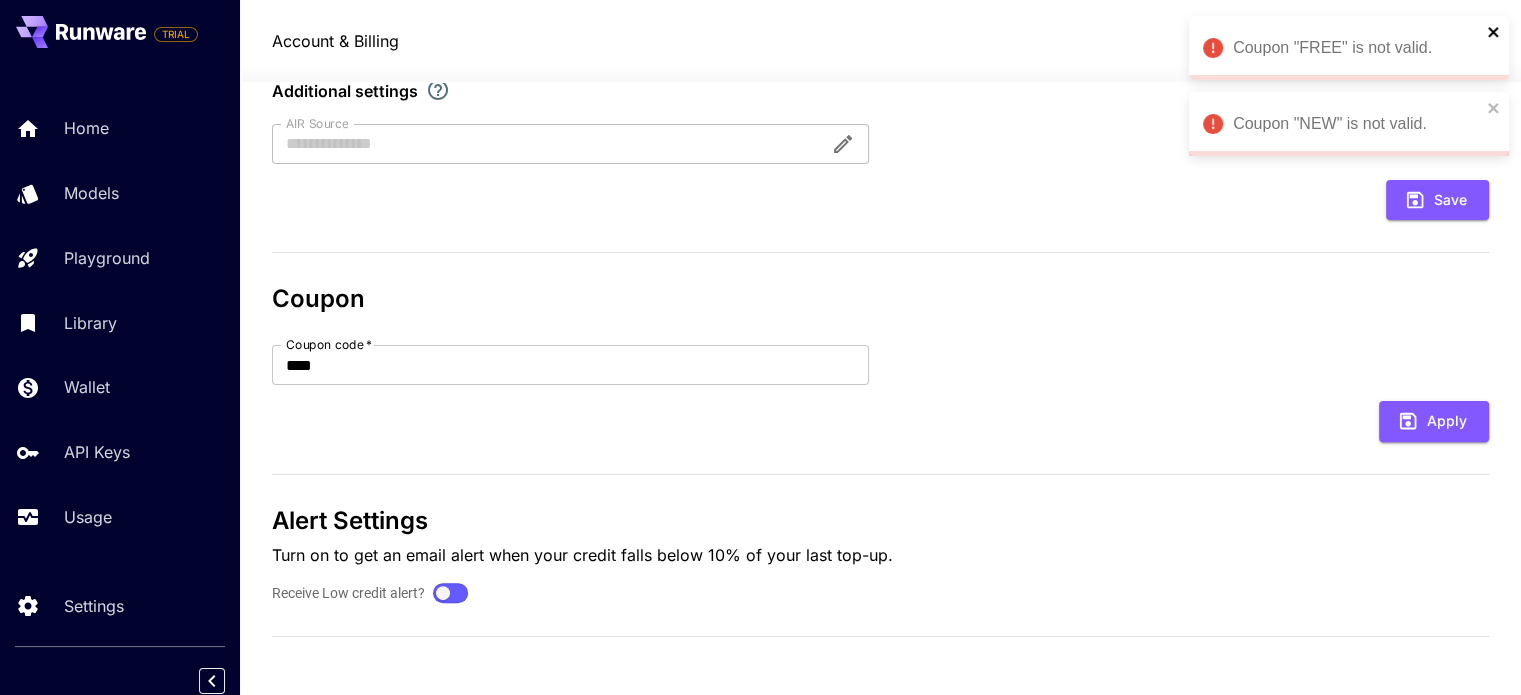 click 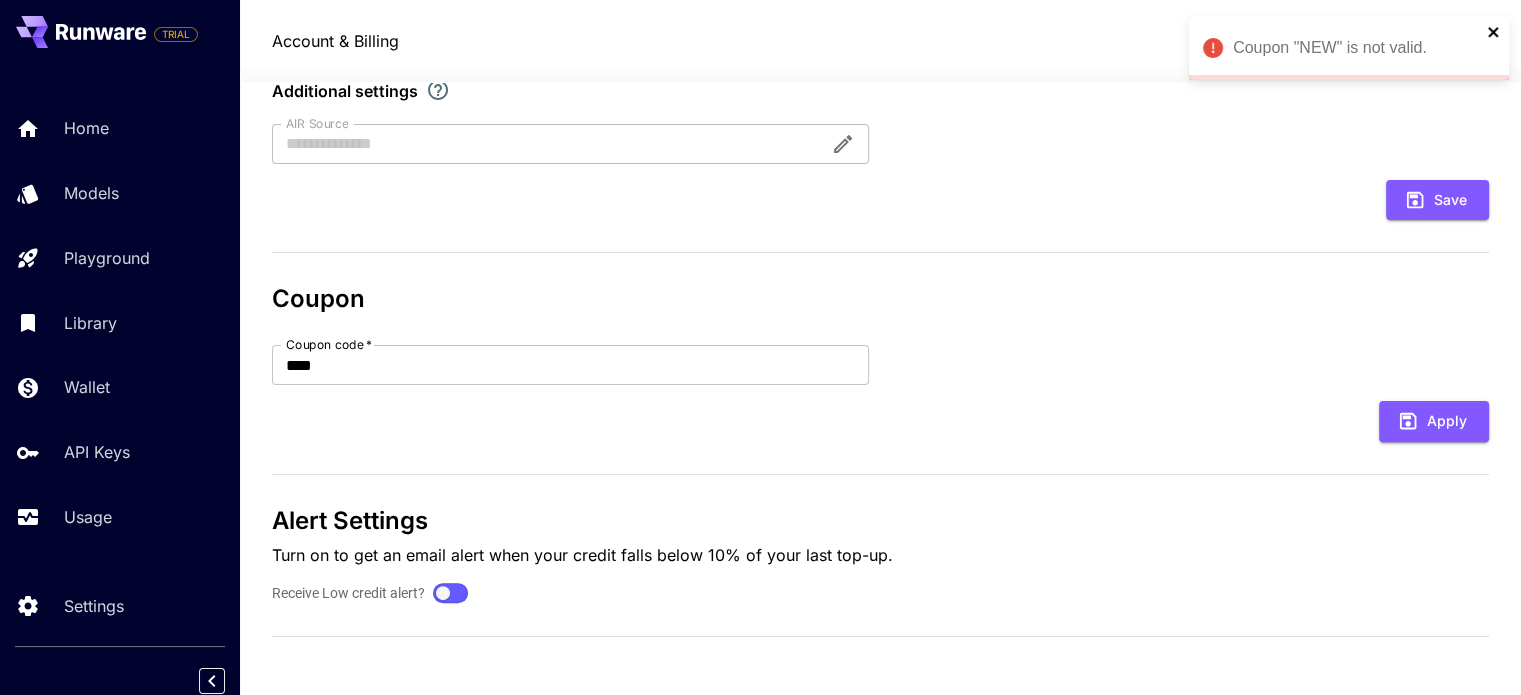 click 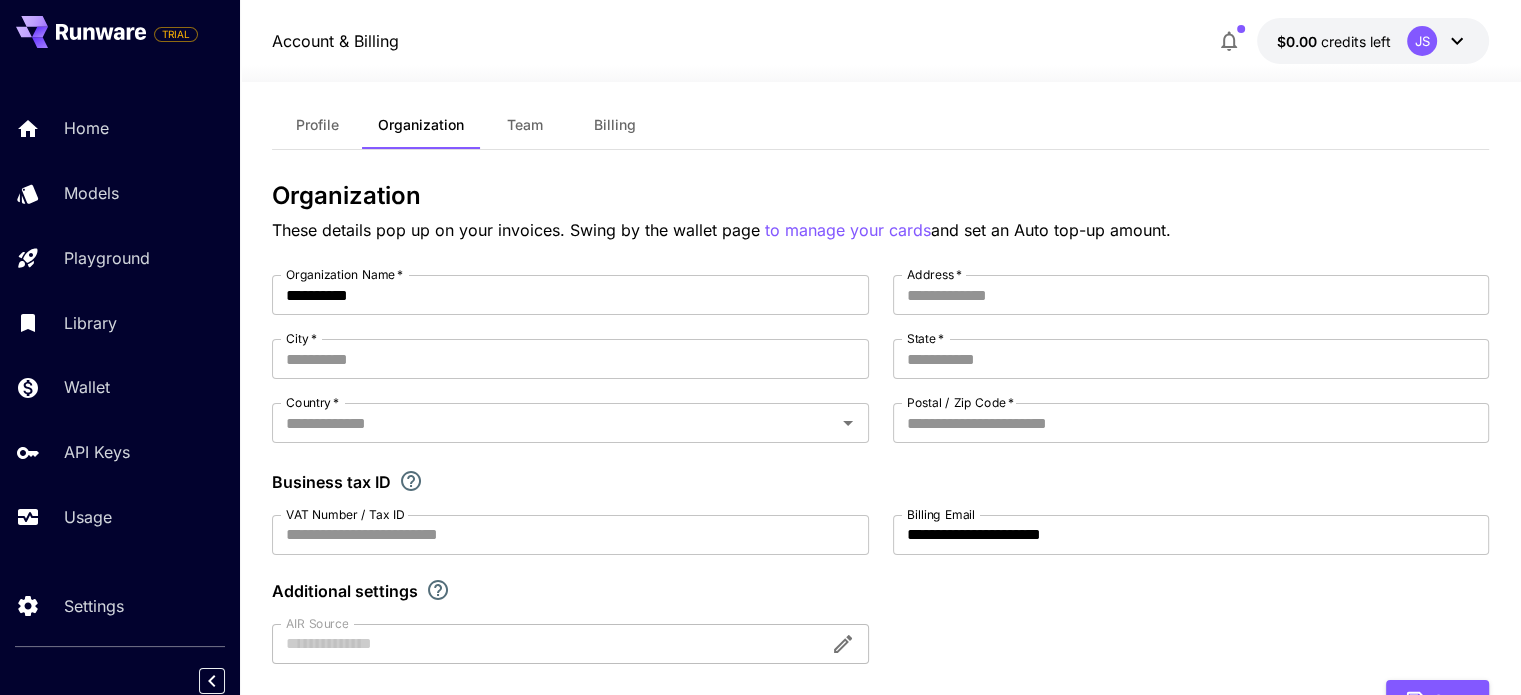 scroll, scrollTop: 0, scrollLeft: 0, axis: both 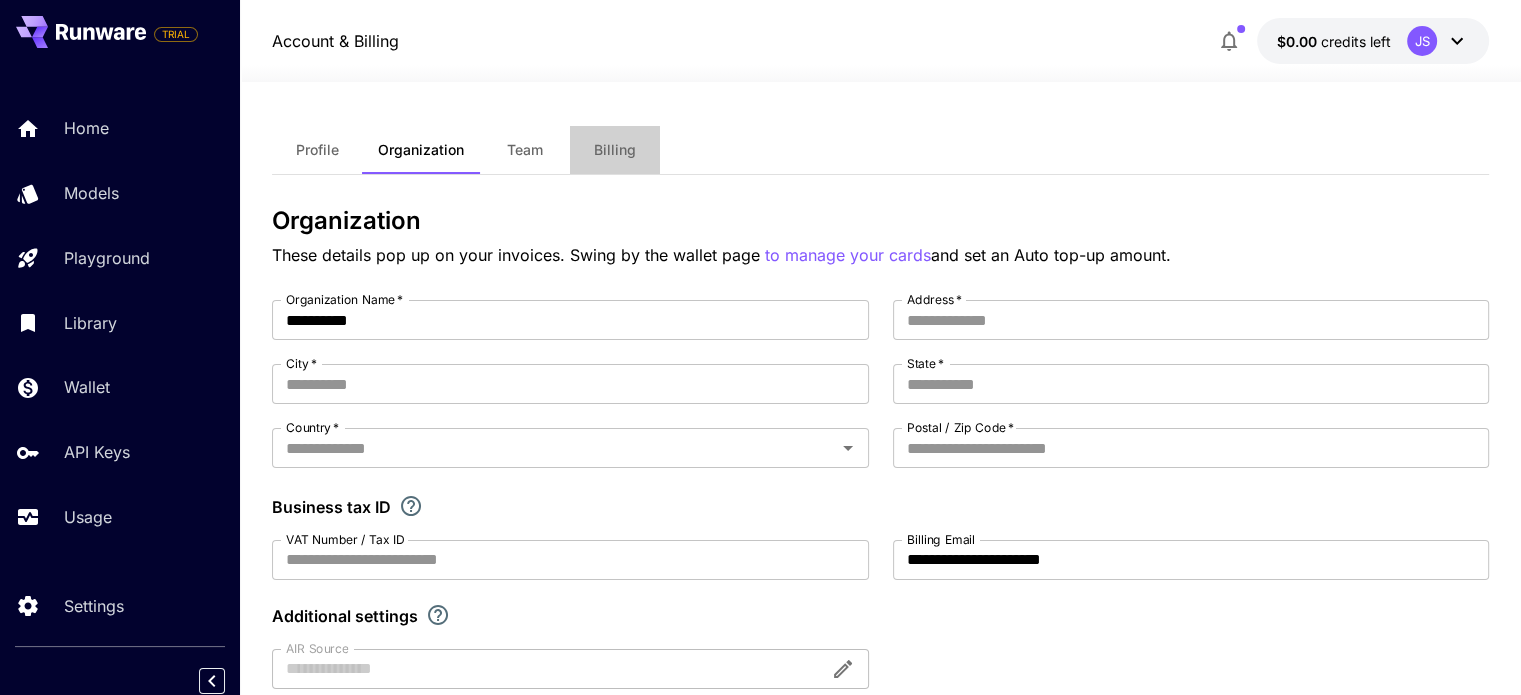 click on "Billing" at bounding box center [615, 150] 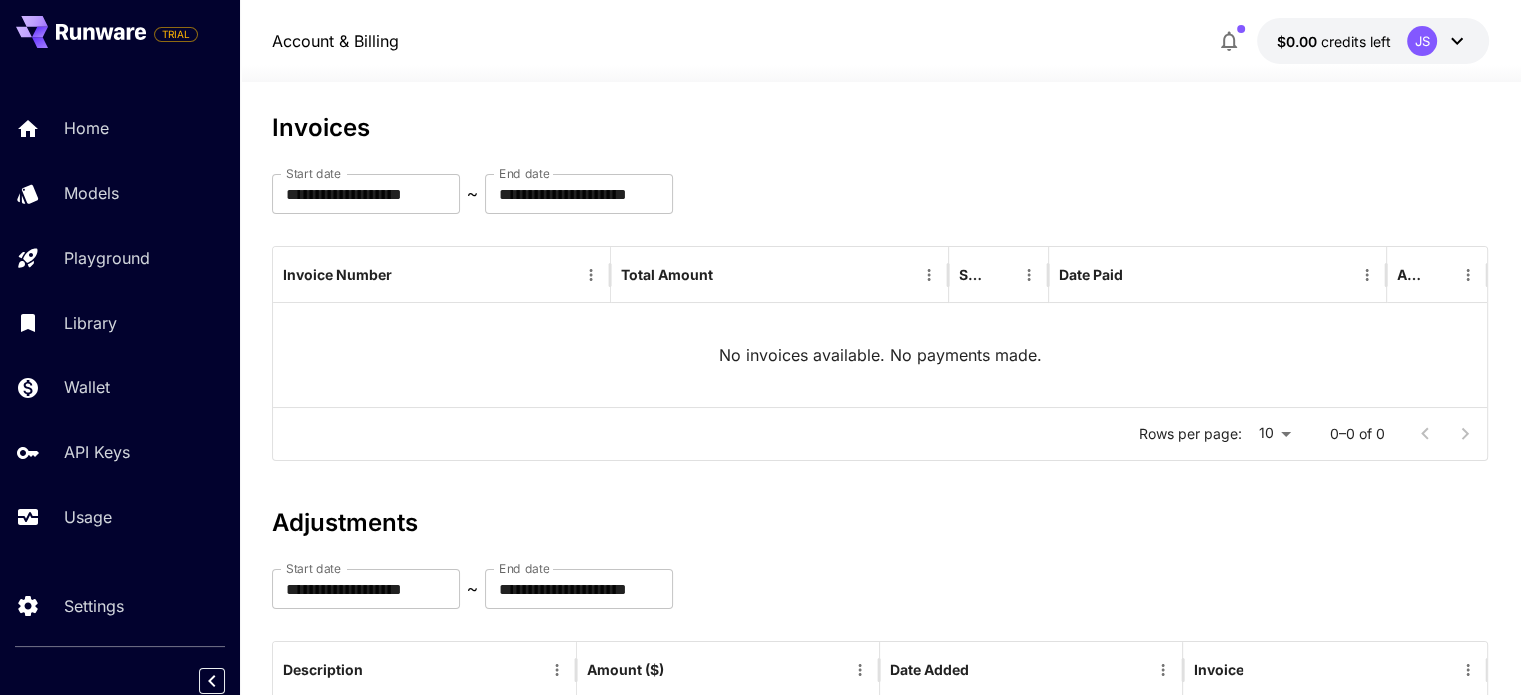 scroll, scrollTop: 0, scrollLeft: 0, axis: both 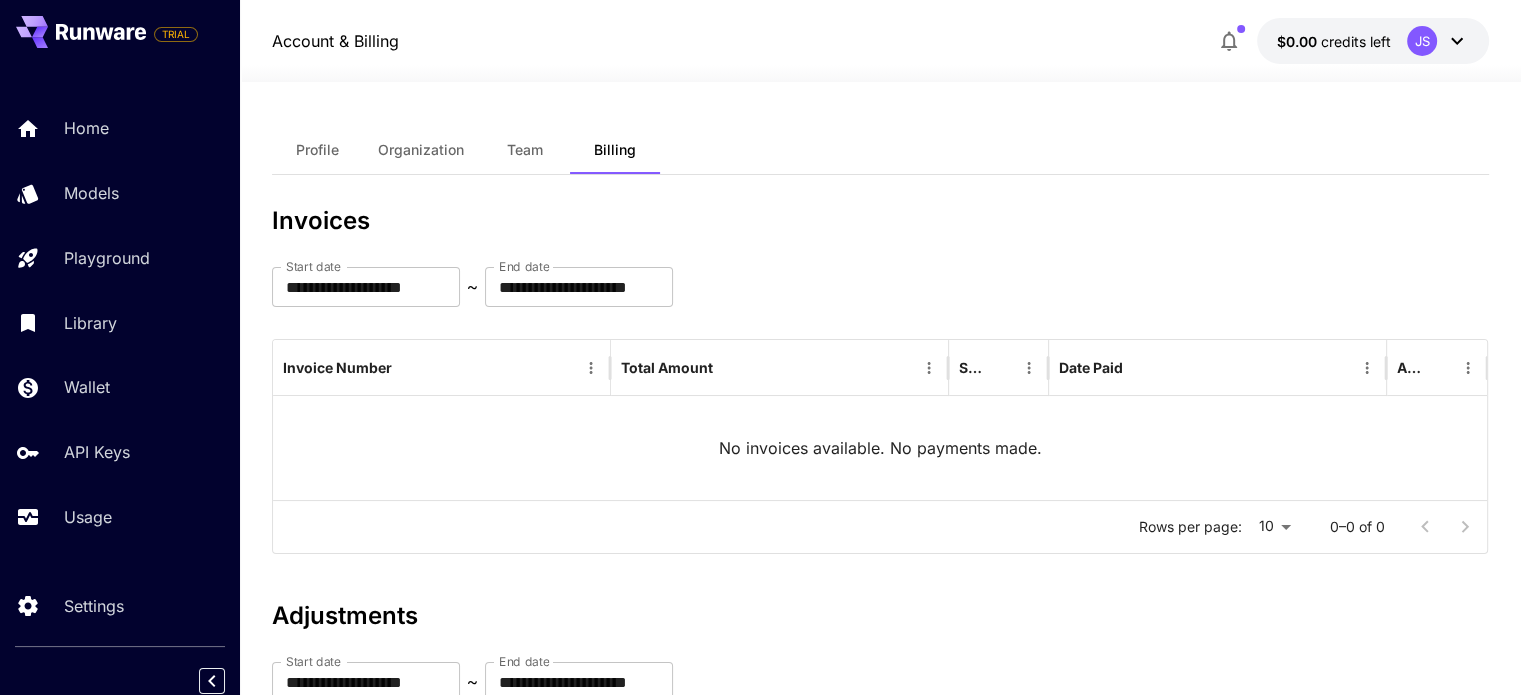 click on "Team" at bounding box center [525, 150] 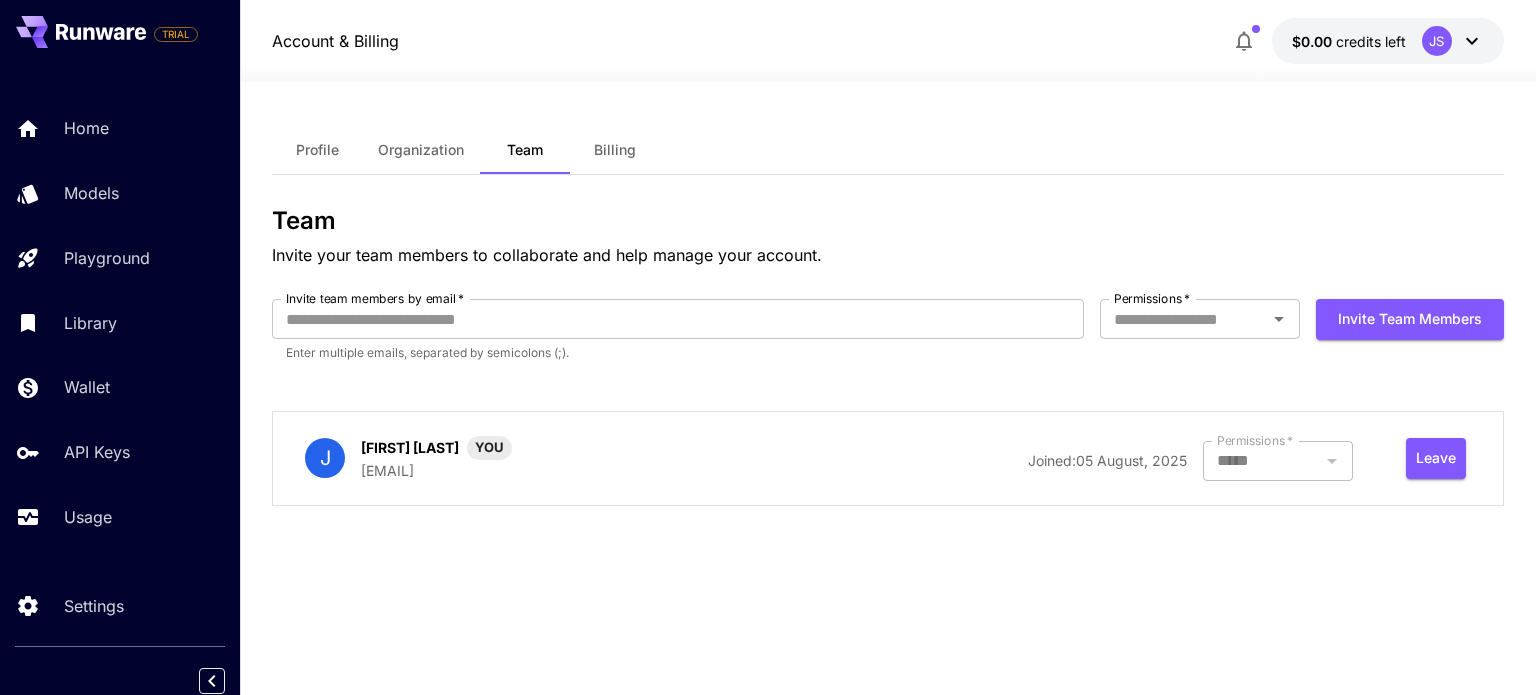 click on "Profile" at bounding box center (317, 150) 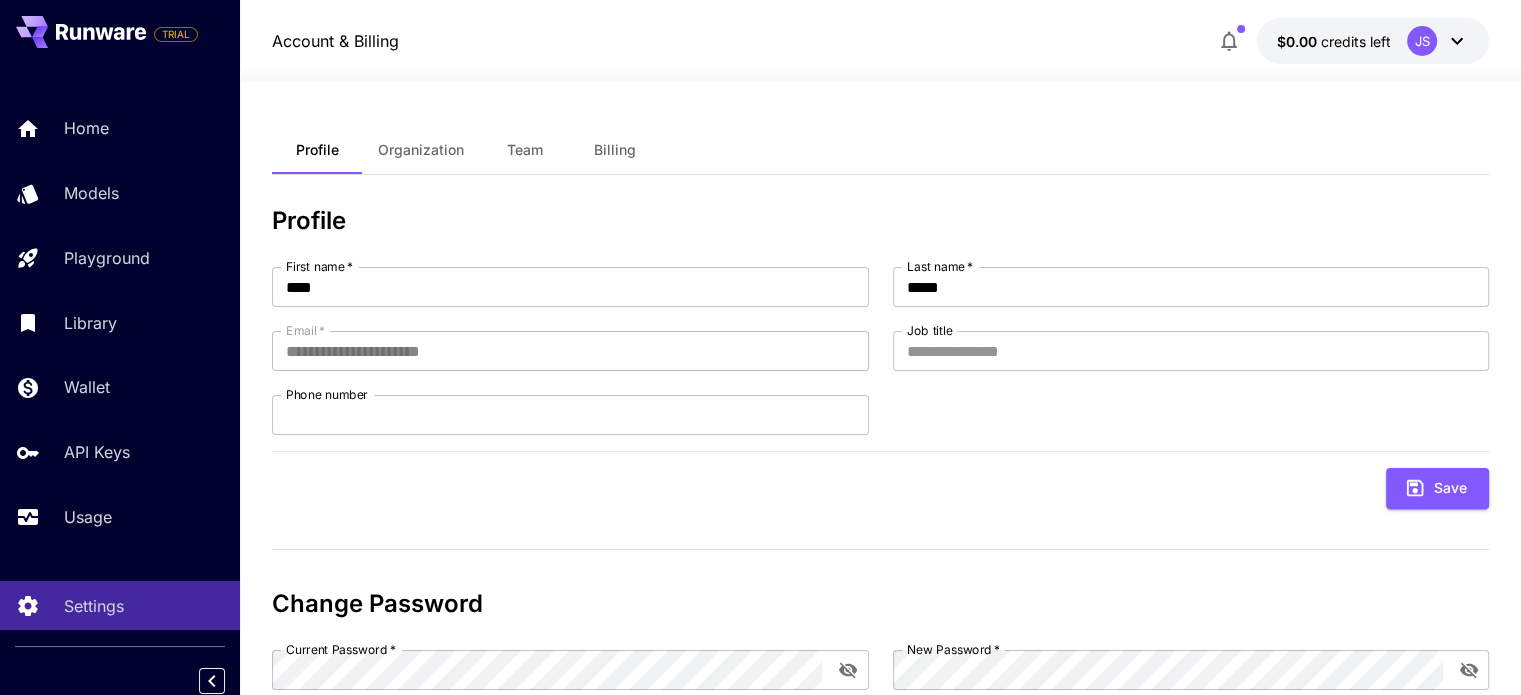 click on "Organization" at bounding box center [421, 150] 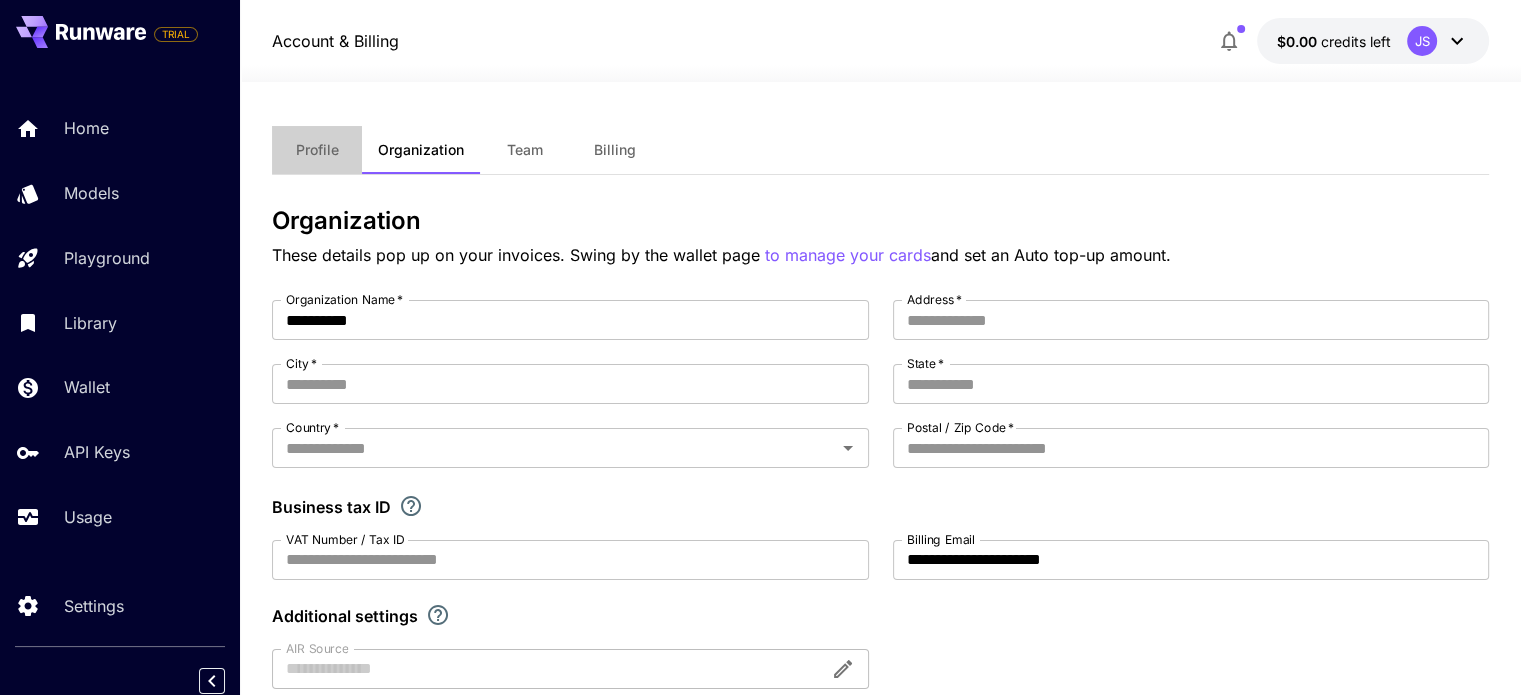 click on "Profile" at bounding box center (317, 150) 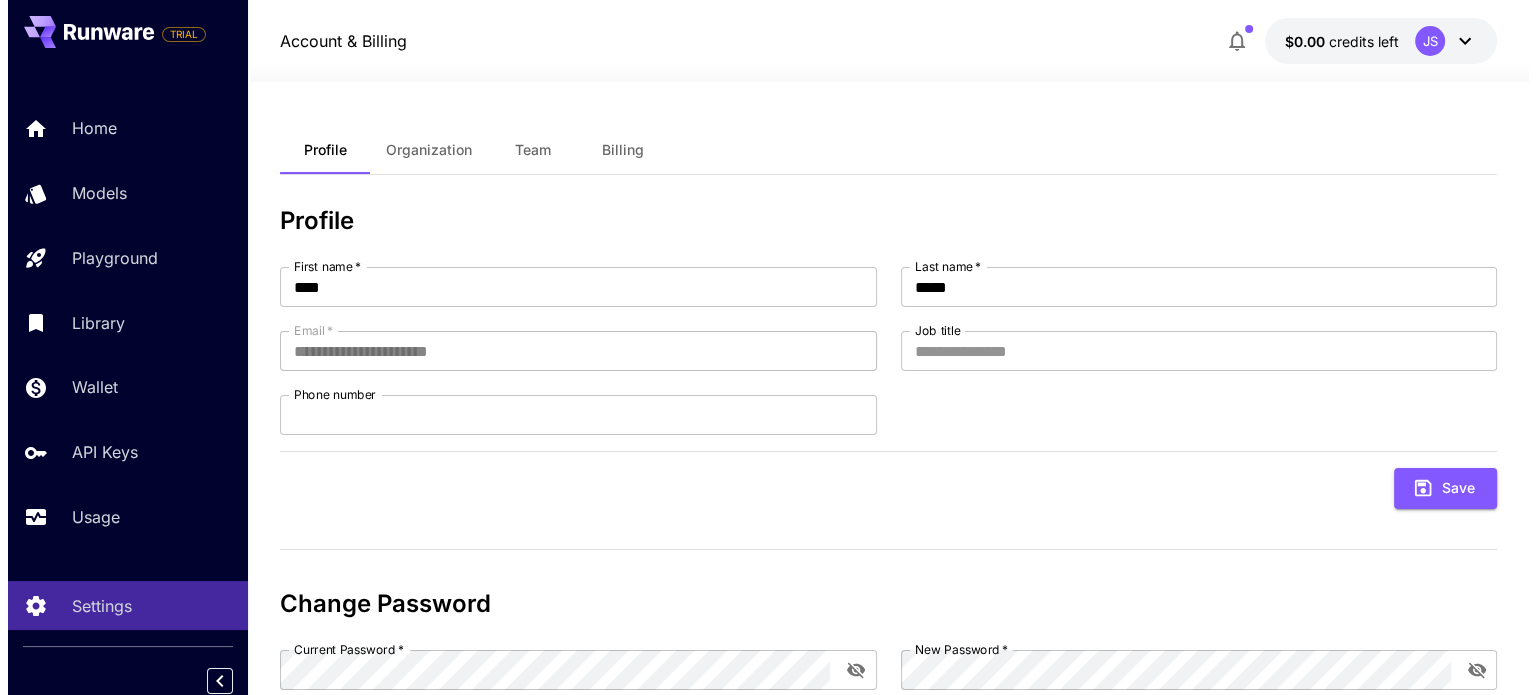 scroll, scrollTop: 8, scrollLeft: 0, axis: vertical 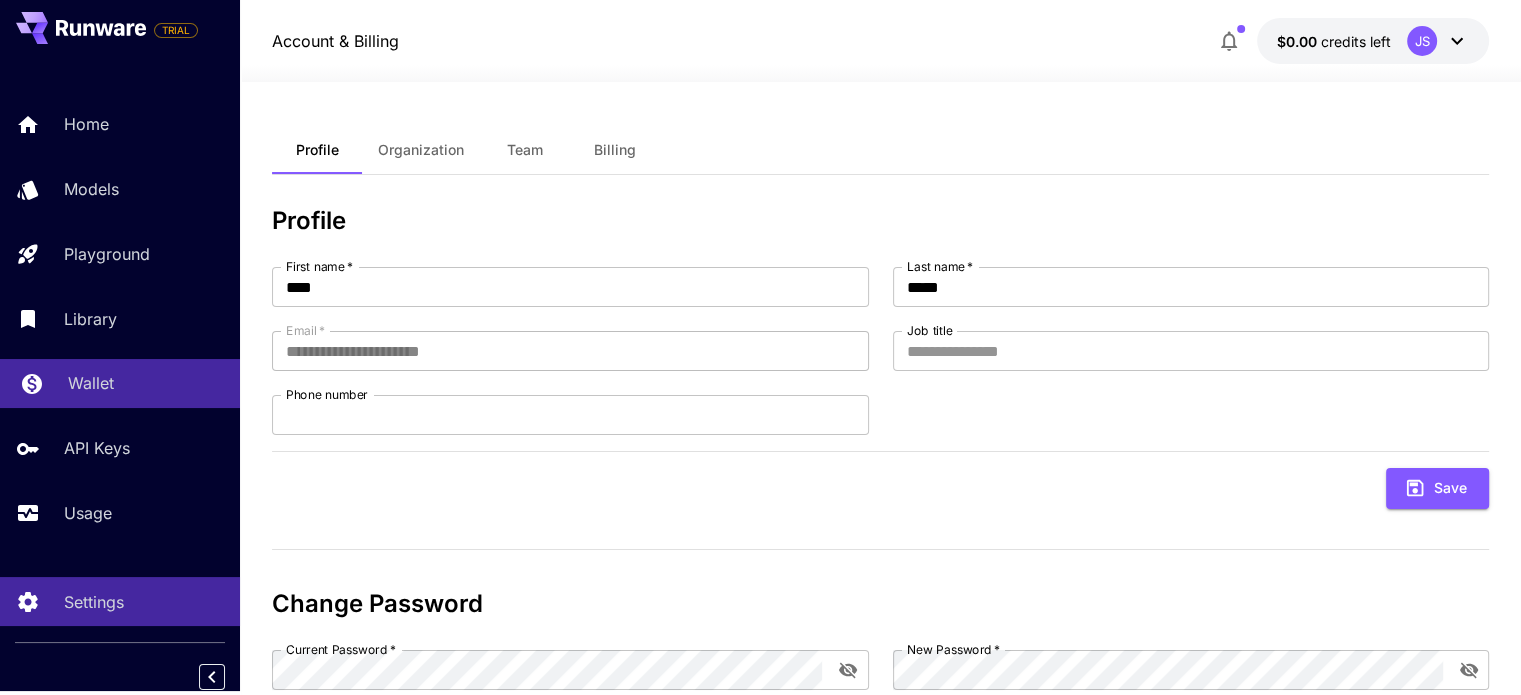 click on "Wallet" at bounding box center [120, 383] 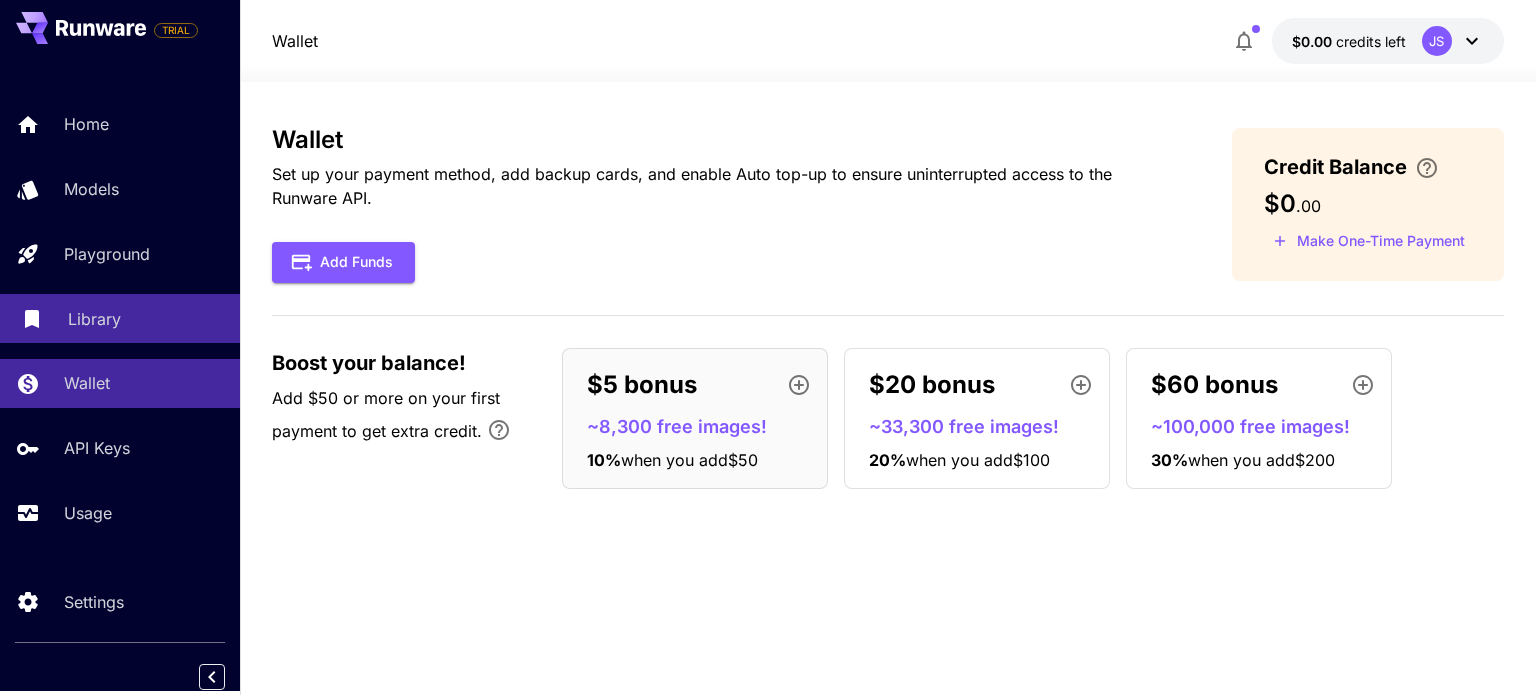 click on "Library" at bounding box center [120, 318] 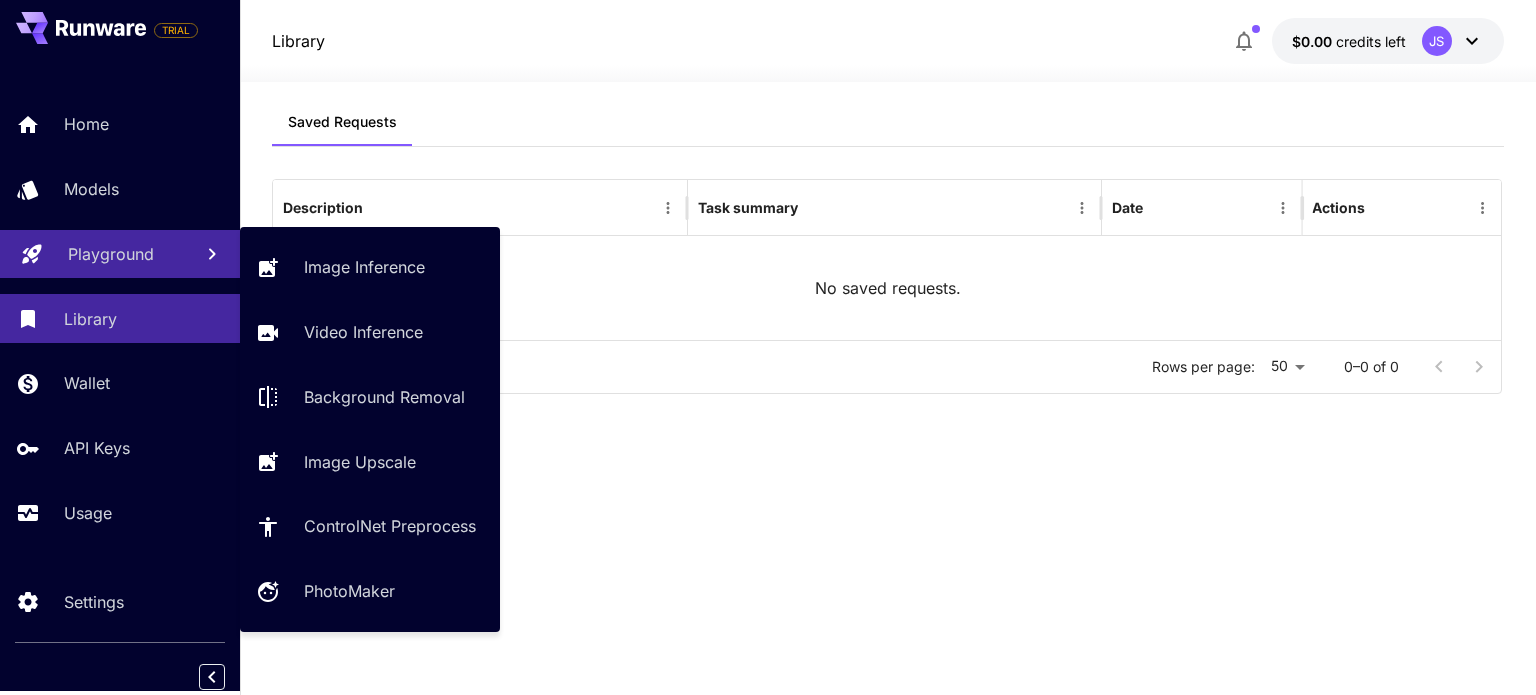 click on "Playground" at bounding box center [111, 254] 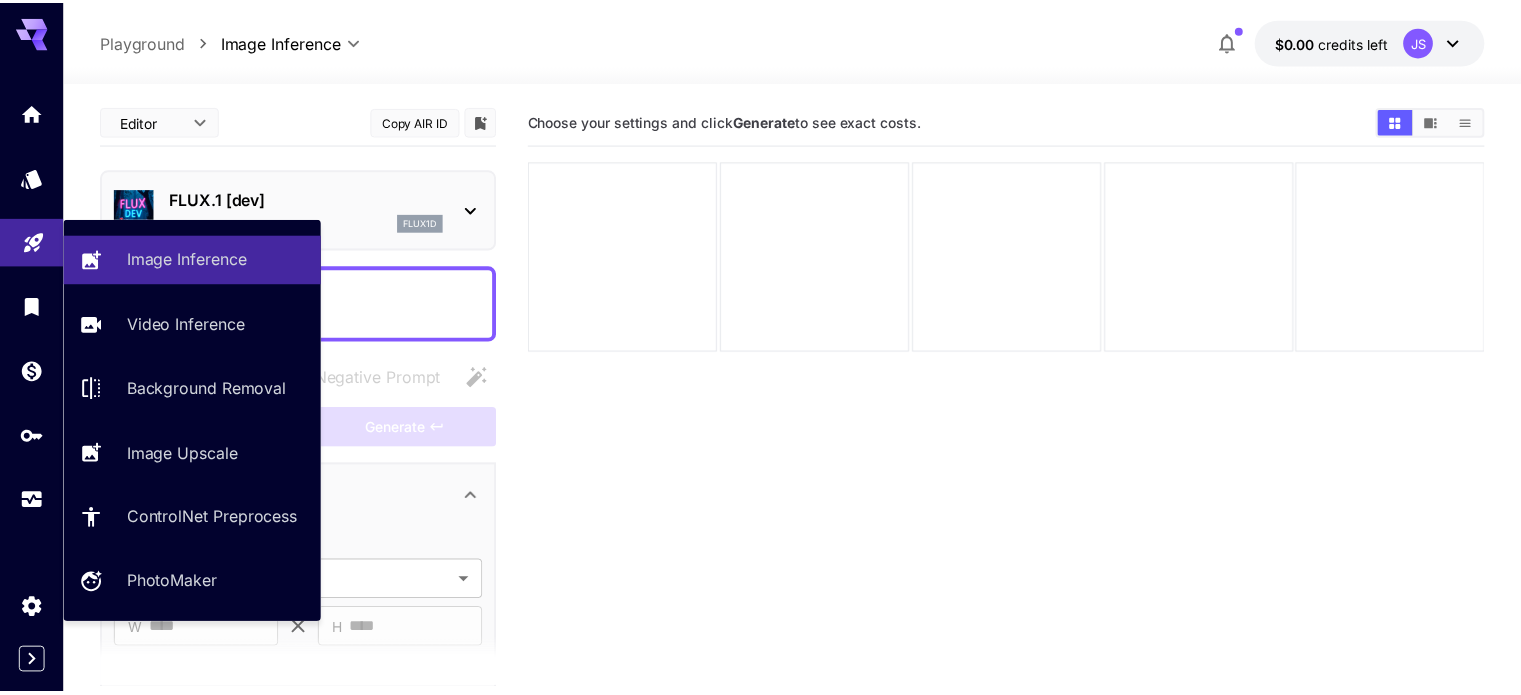 scroll, scrollTop: 0, scrollLeft: 0, axis: both 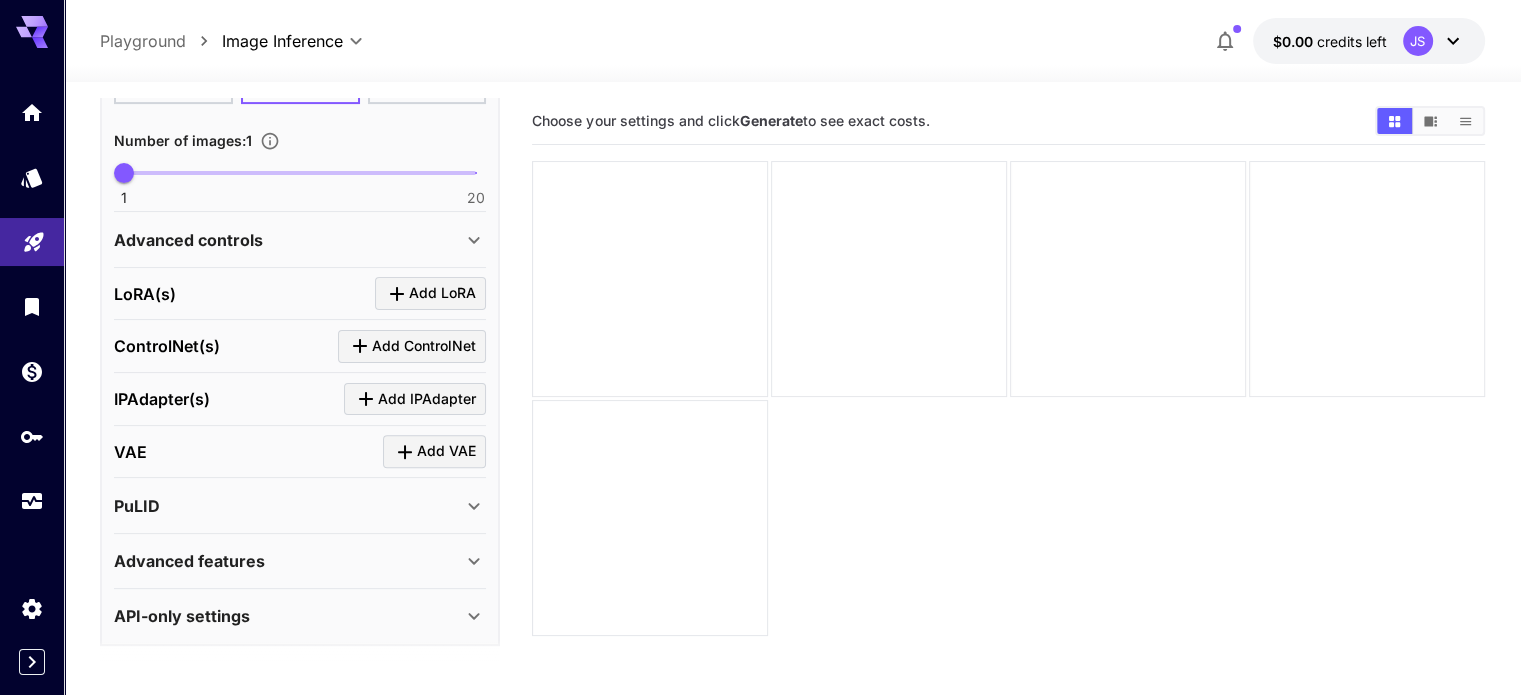 click on "API-only settings" at bounding box center [288, 616] 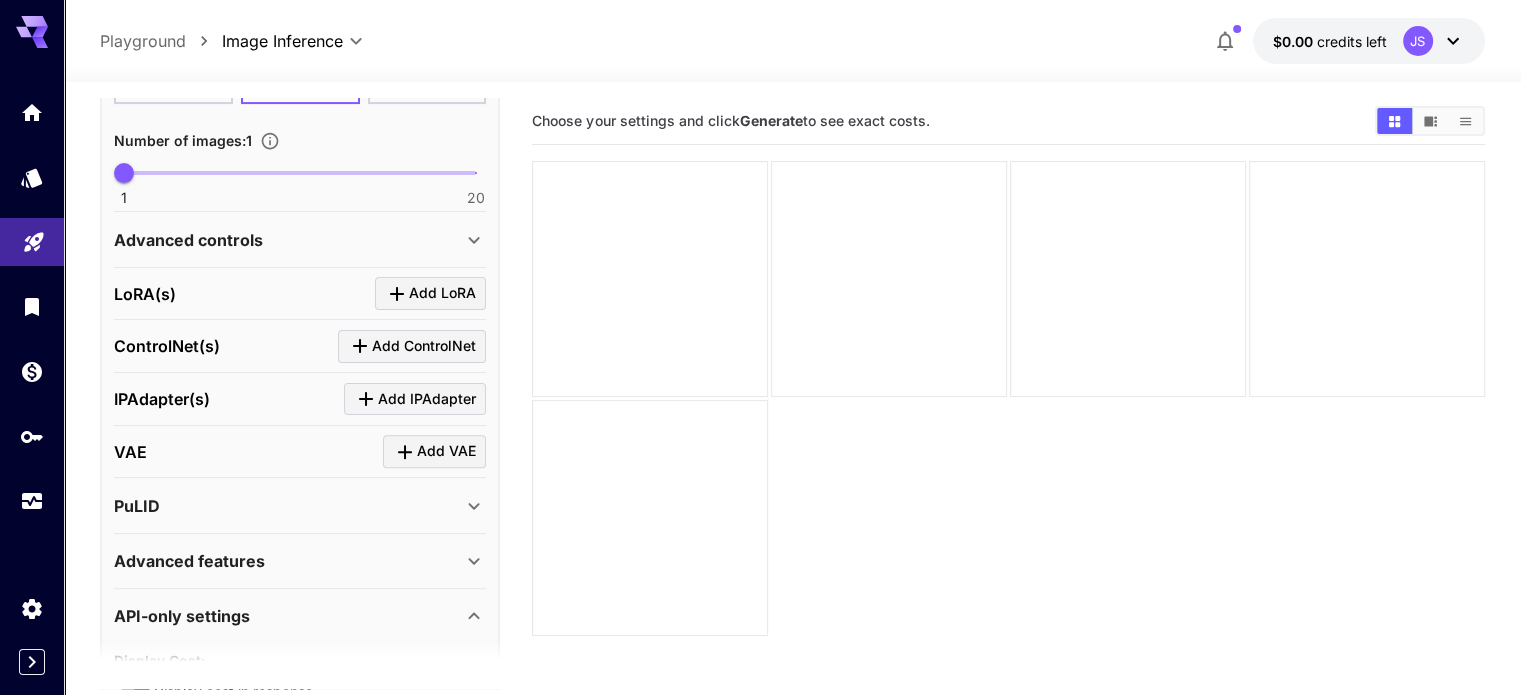scroll, scrollTop: 717, scrollLeft: 0, axis: vertical 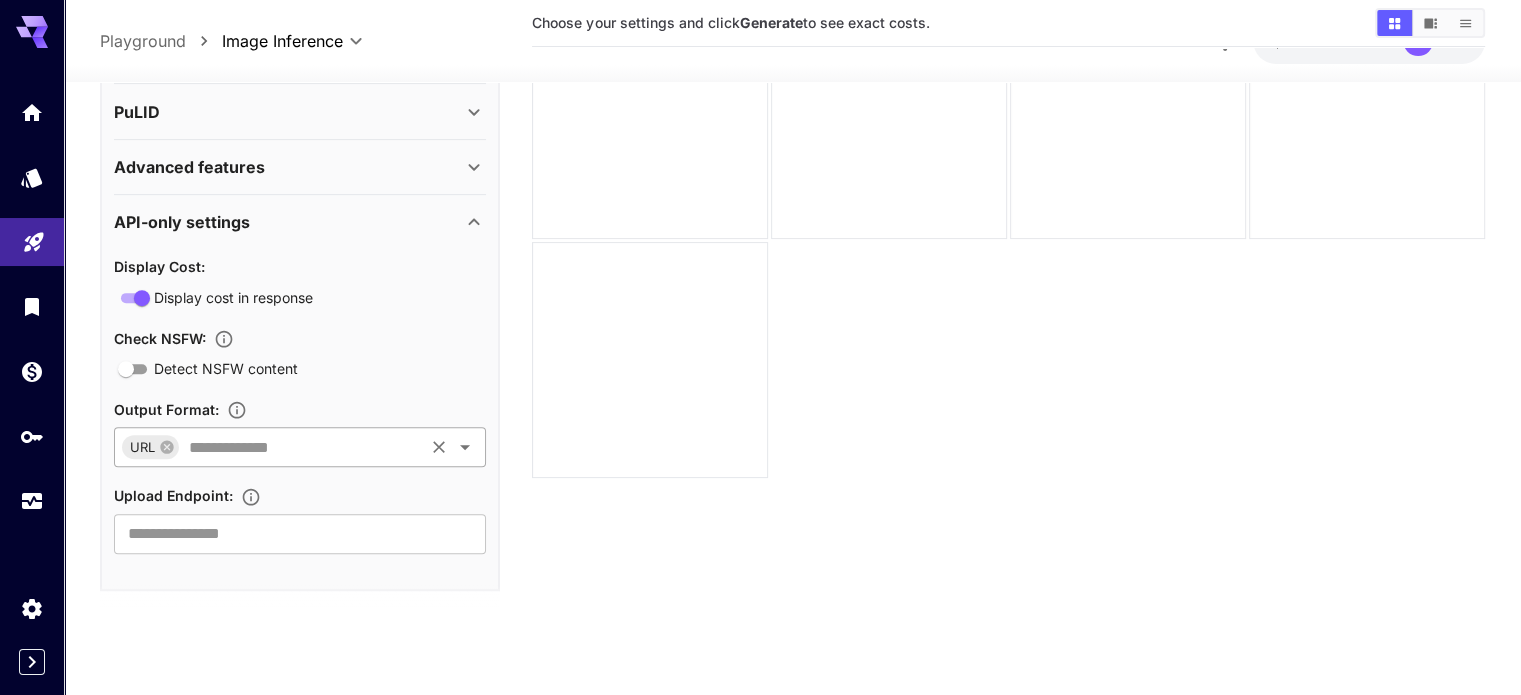 click at bounding box center [301, 447] 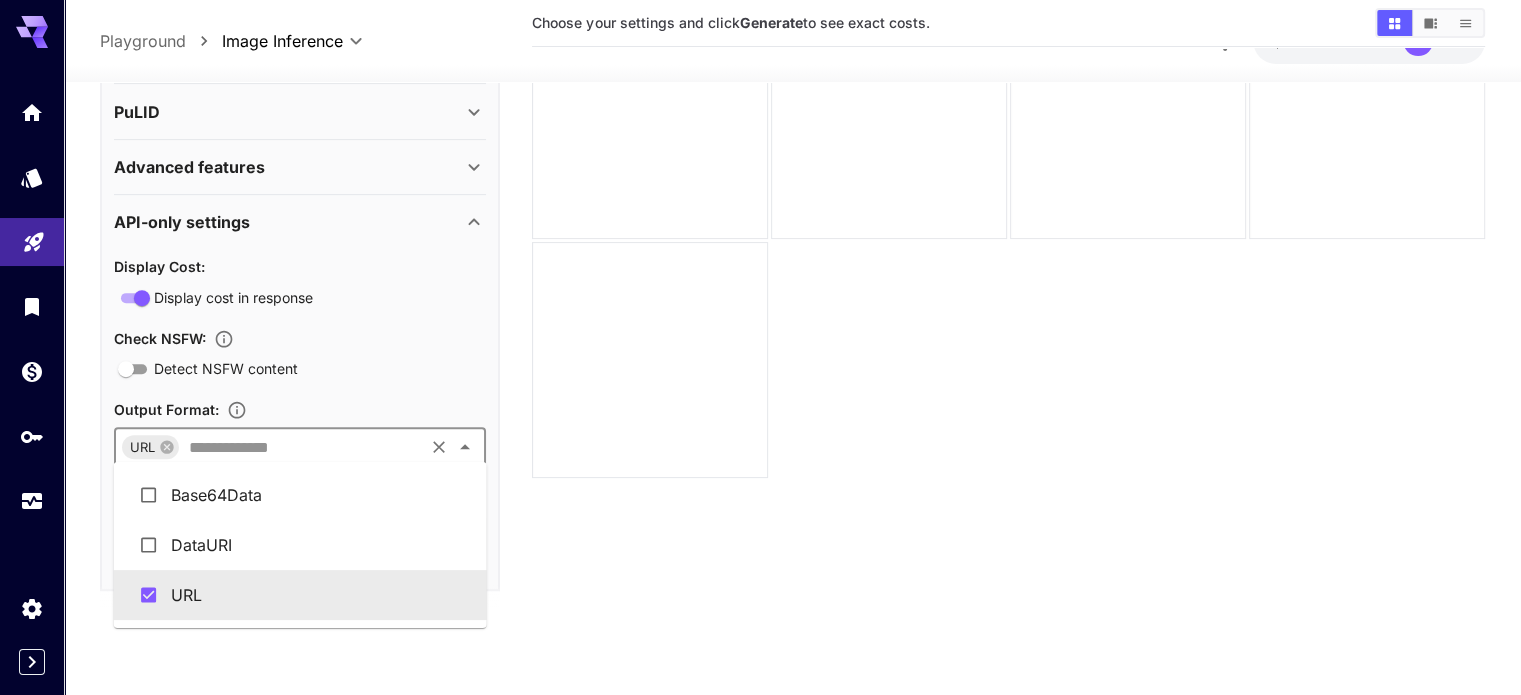 click on "Check NSFW :" at bounding box center (300, 338) 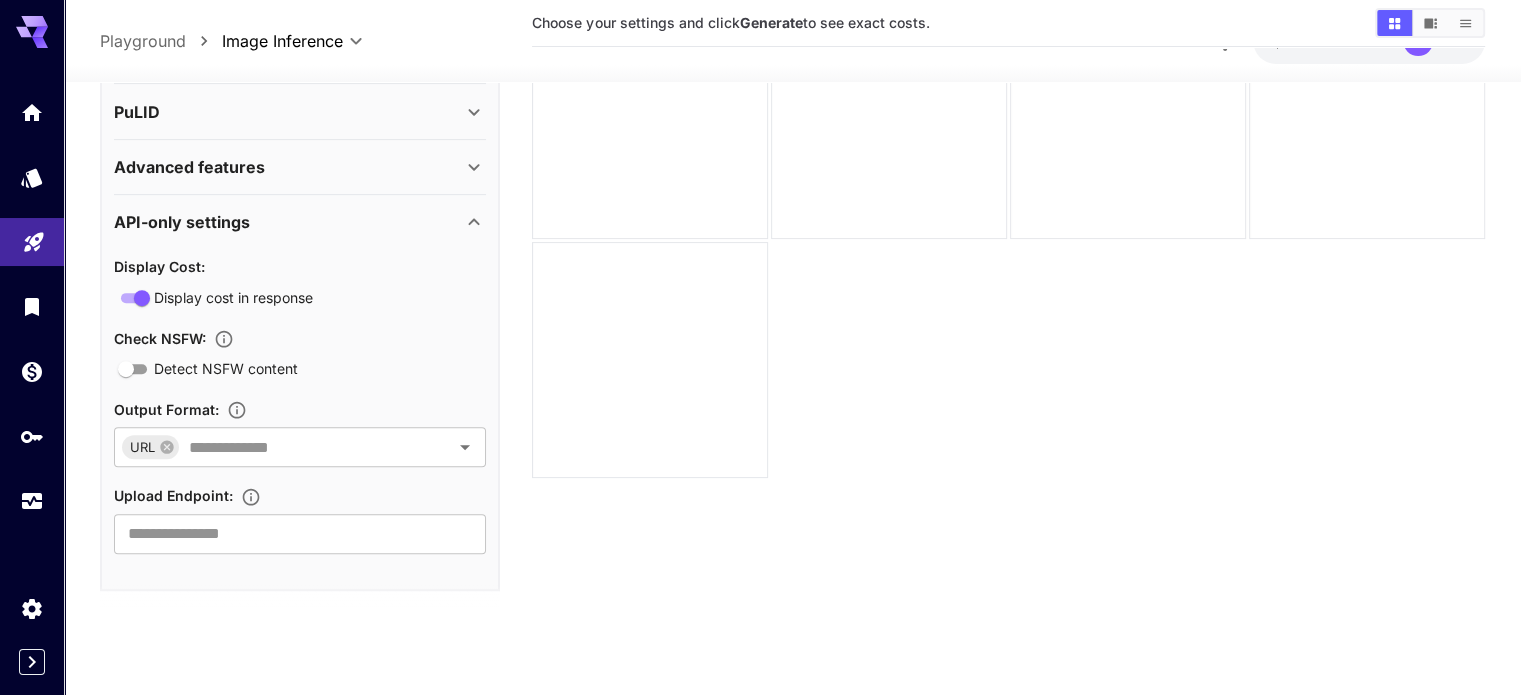 scroll, scrollTop: 764, scrollLeft: 0, axis: vertical 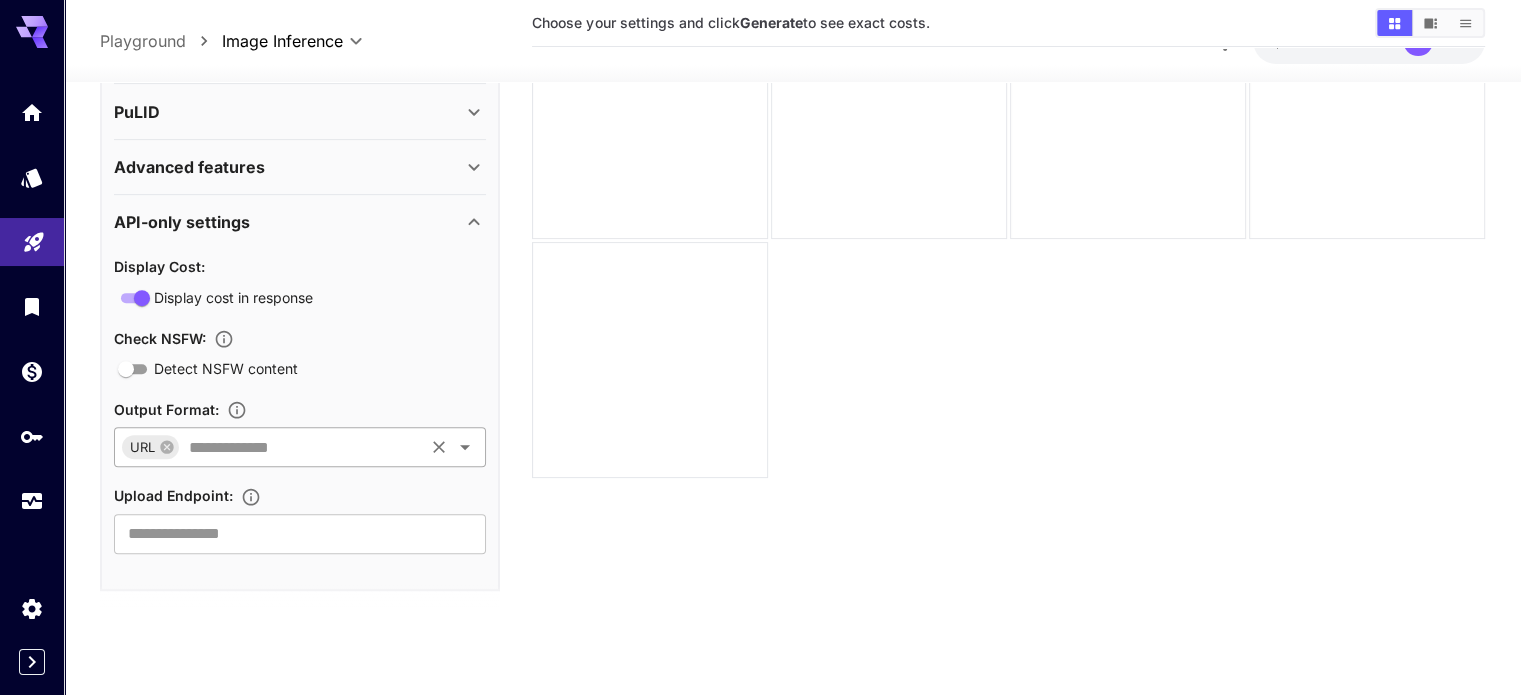 click at bounding box center [301, 447] 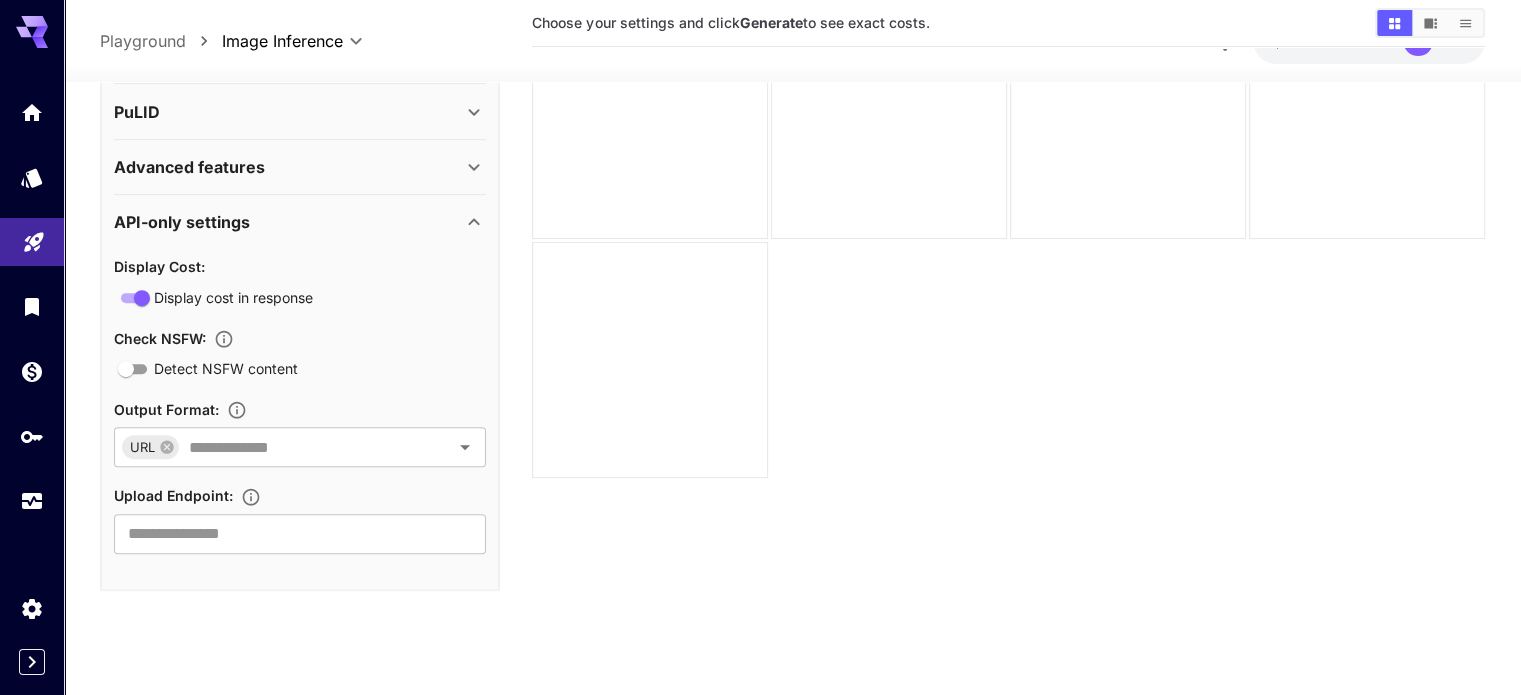 click on "Detect NSFW content" at bounding box center [300, 368] 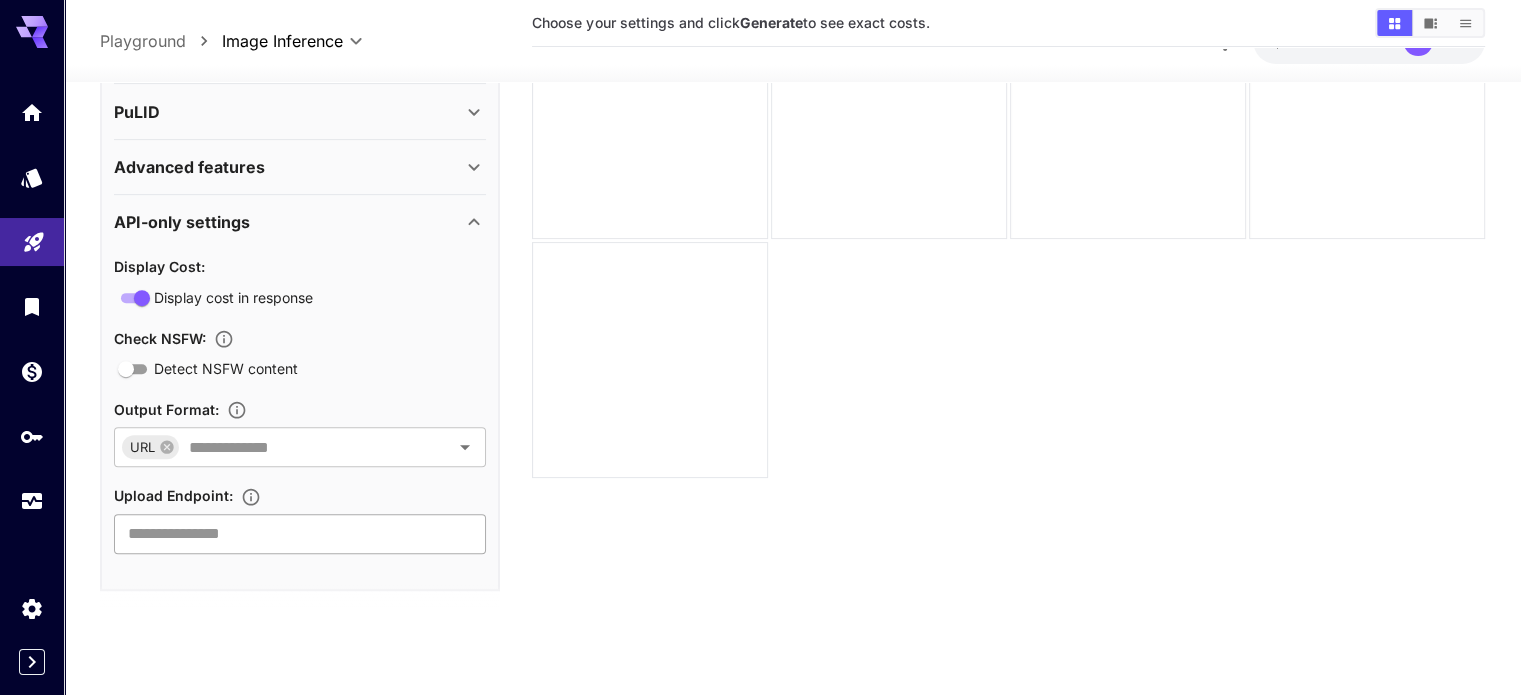 click at bounding box center [300, 534] 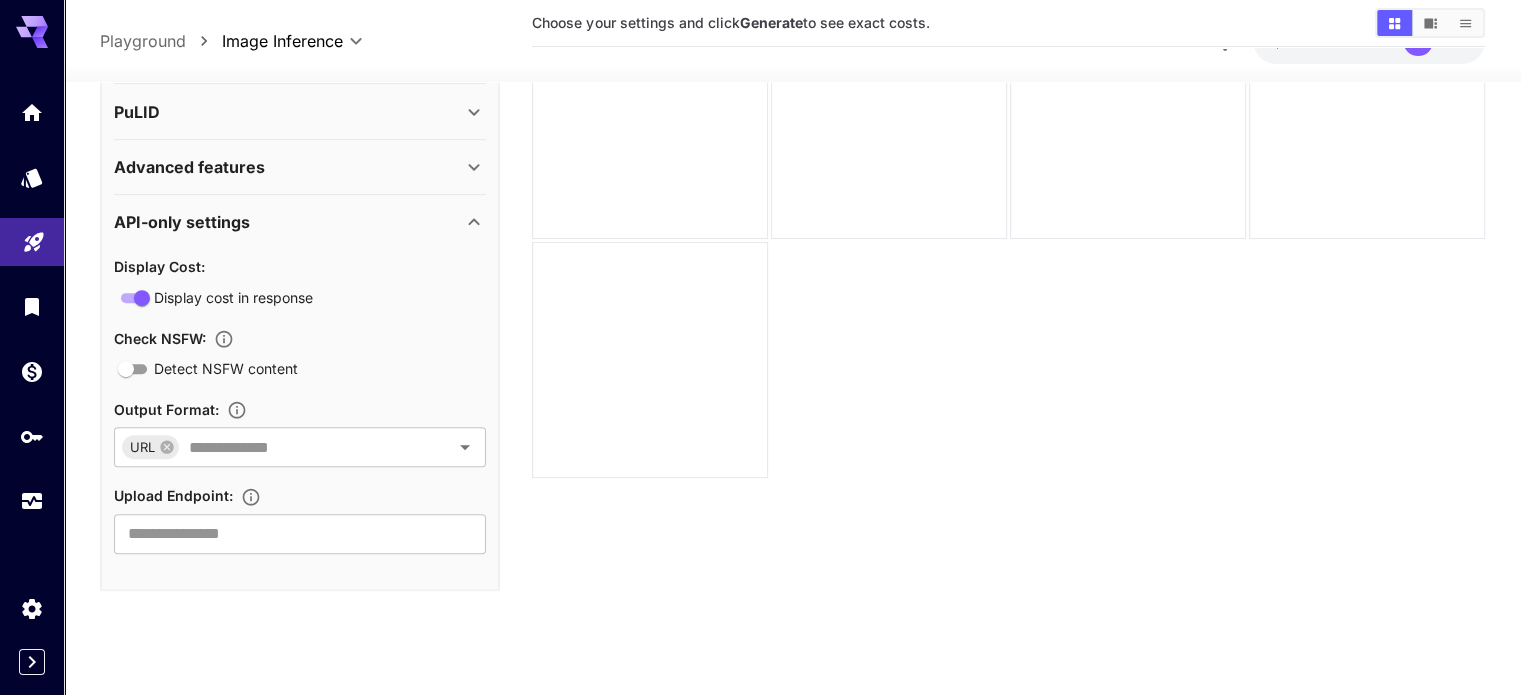 click on "Display Cost :  Display cost in response Check NSFW :  Detect NSFW content Output Format :  URL ​ Upload Endpoint :  ​" at bounding box center (300, 404) 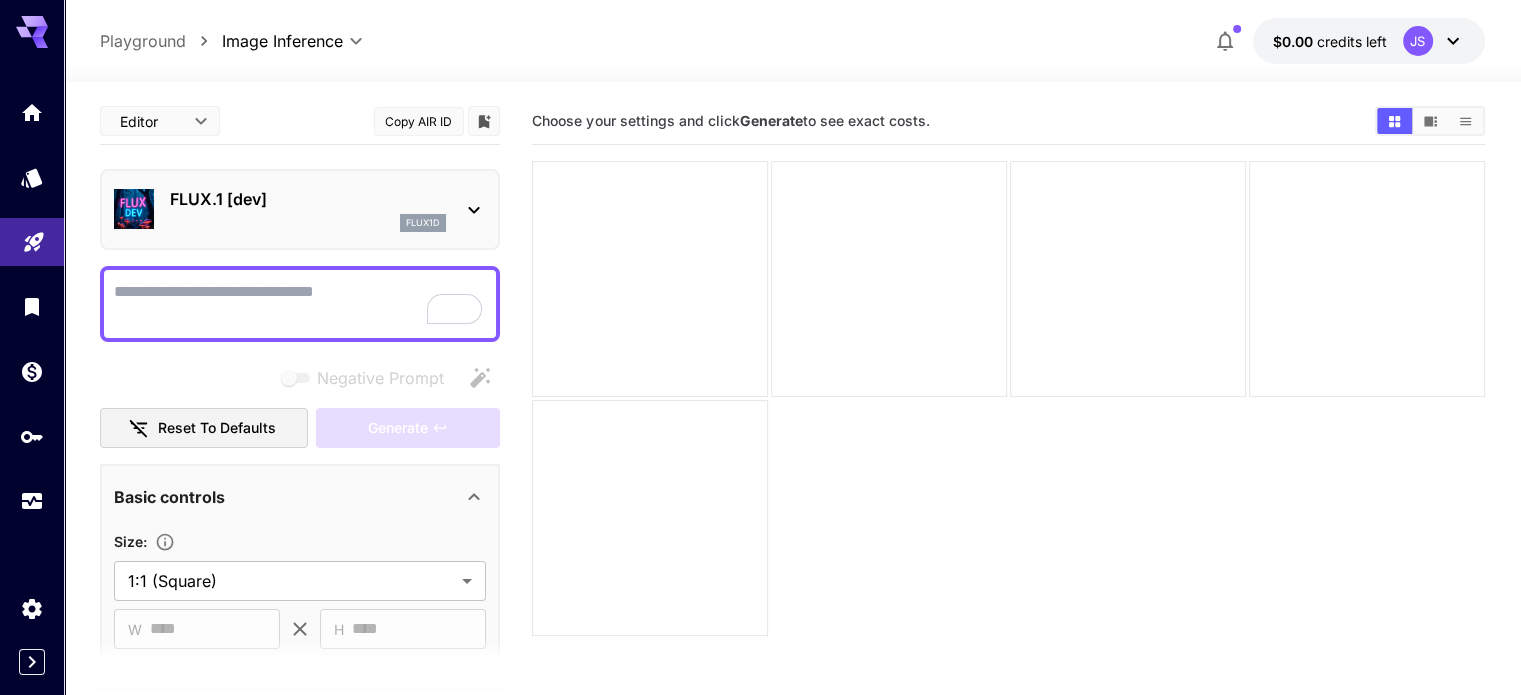 click 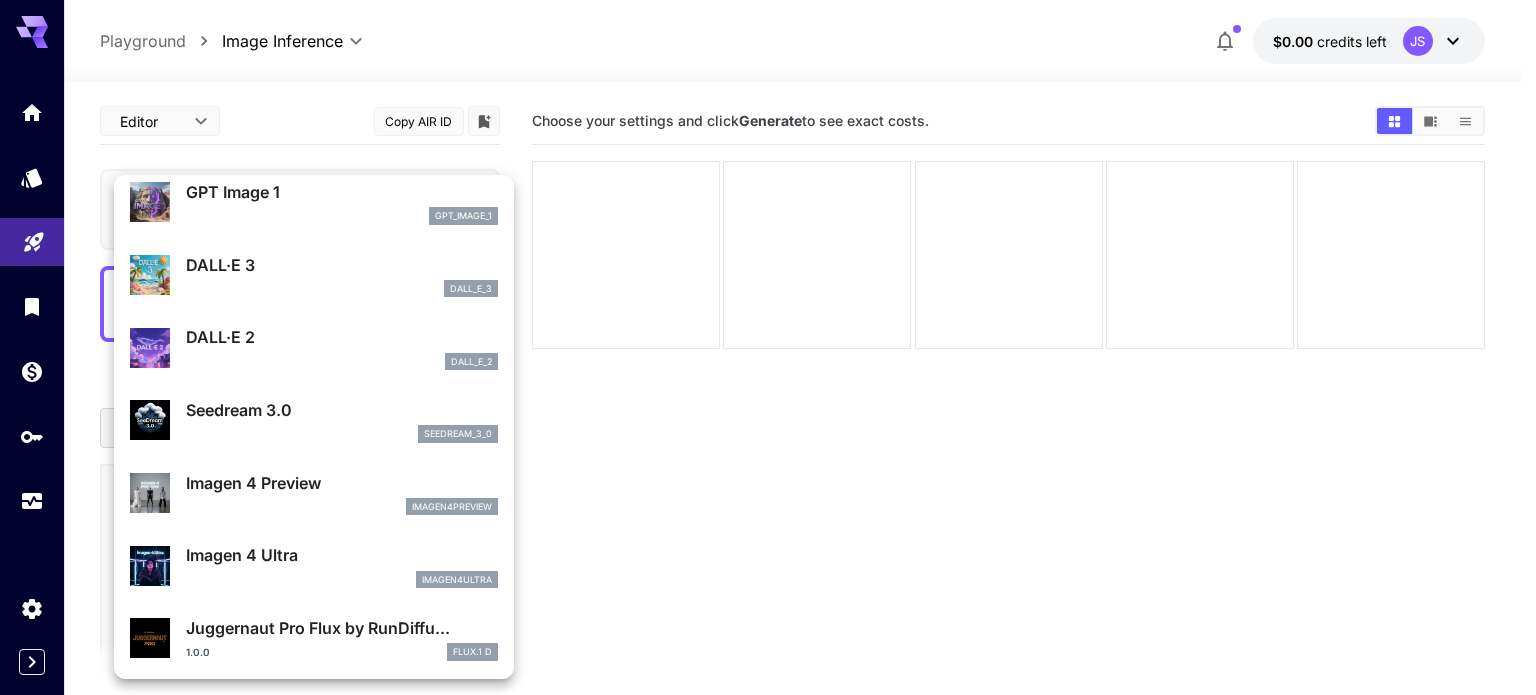 click on "DALL·E 3" at bounding box center [342, 265] 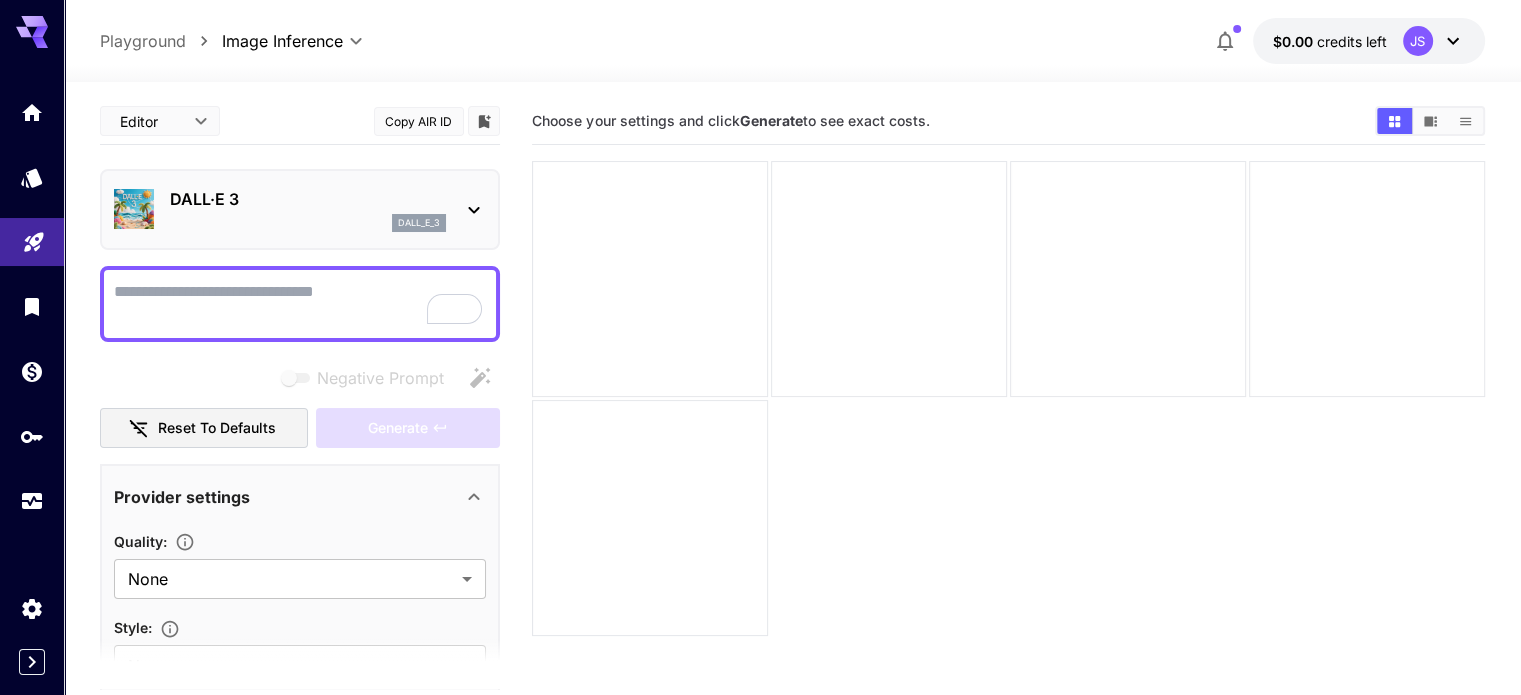 click on "Negative Prompt" at bounding box center (300, 378) 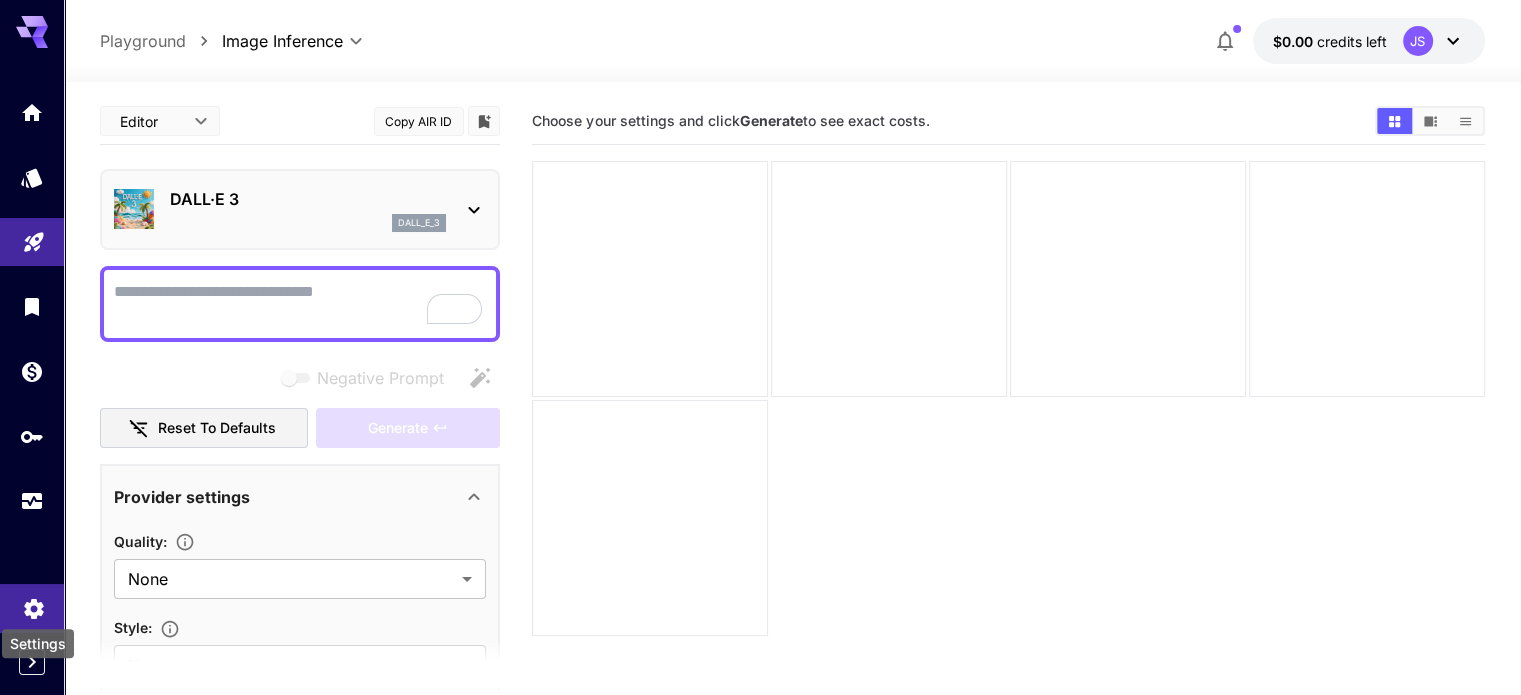 click 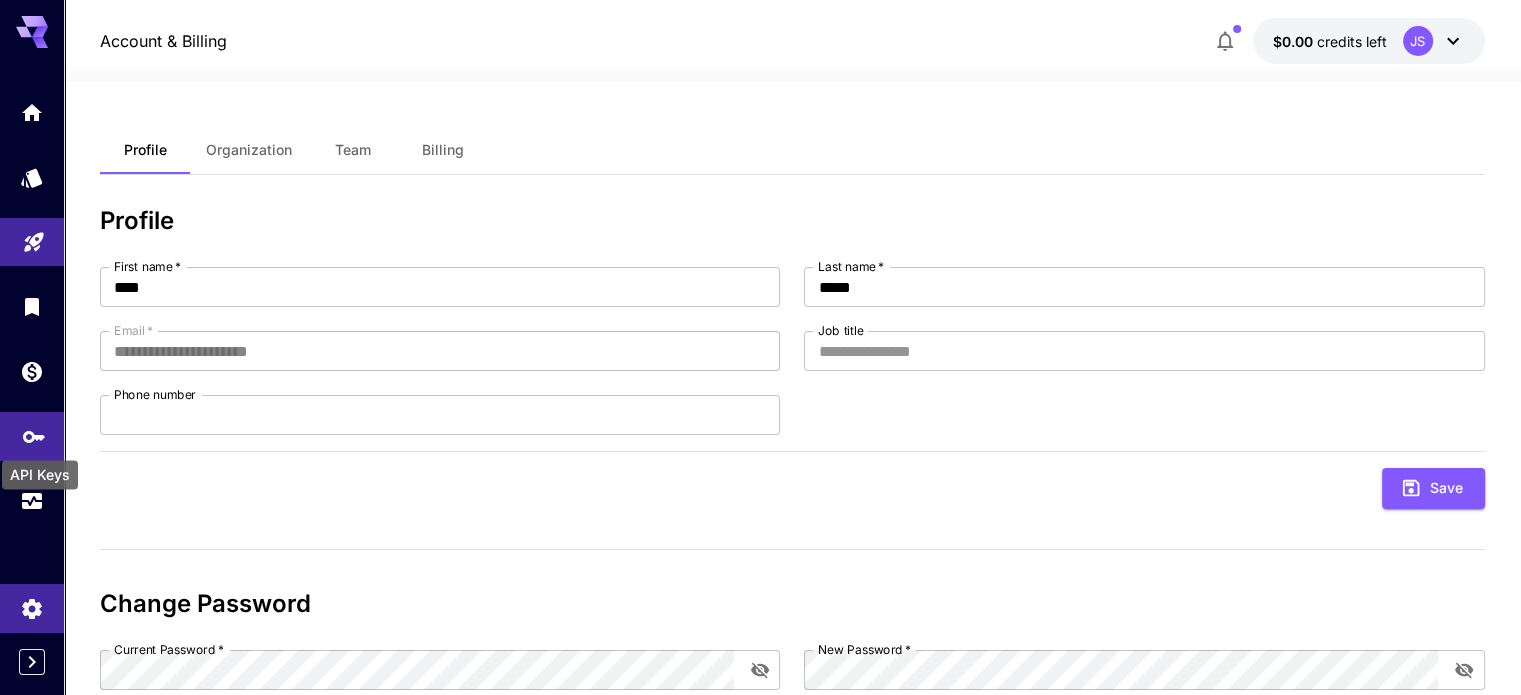 click 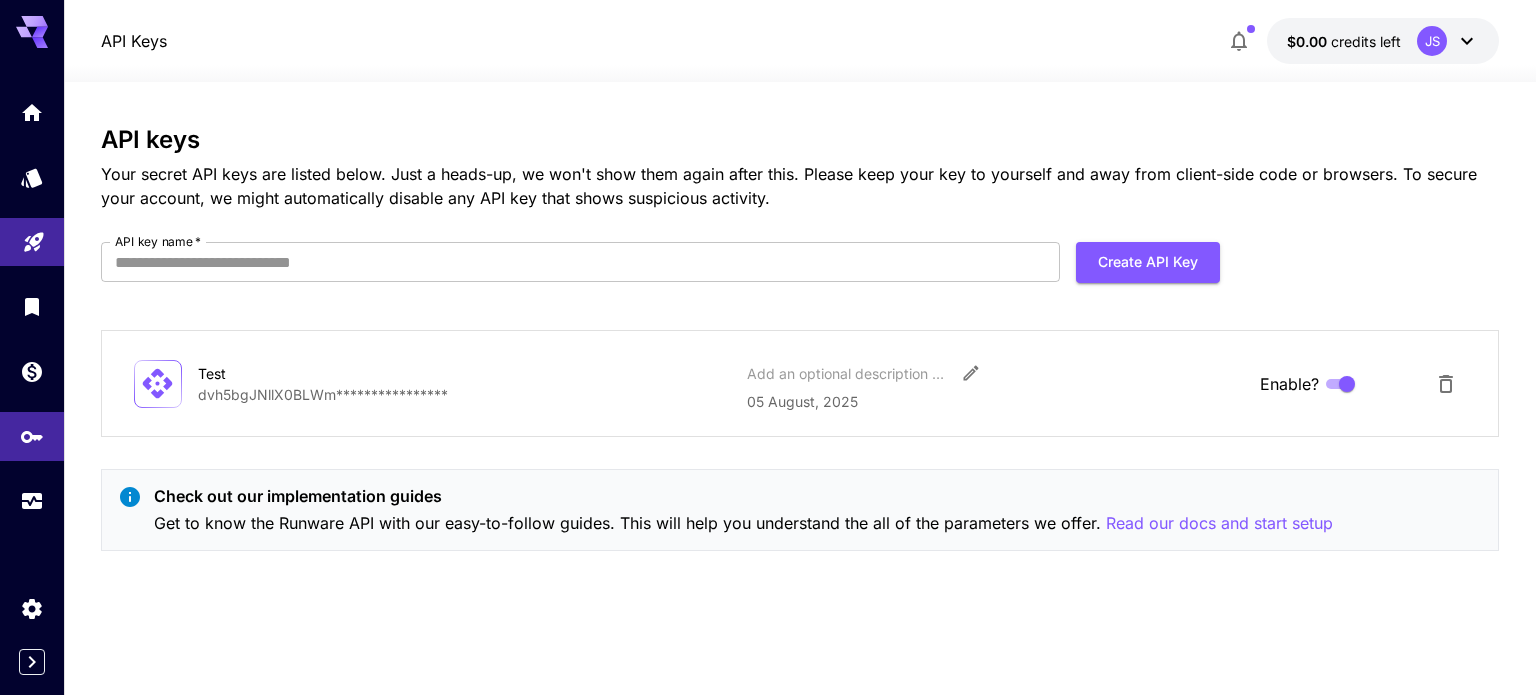 click on "Test" at bounding box center [298, 373] 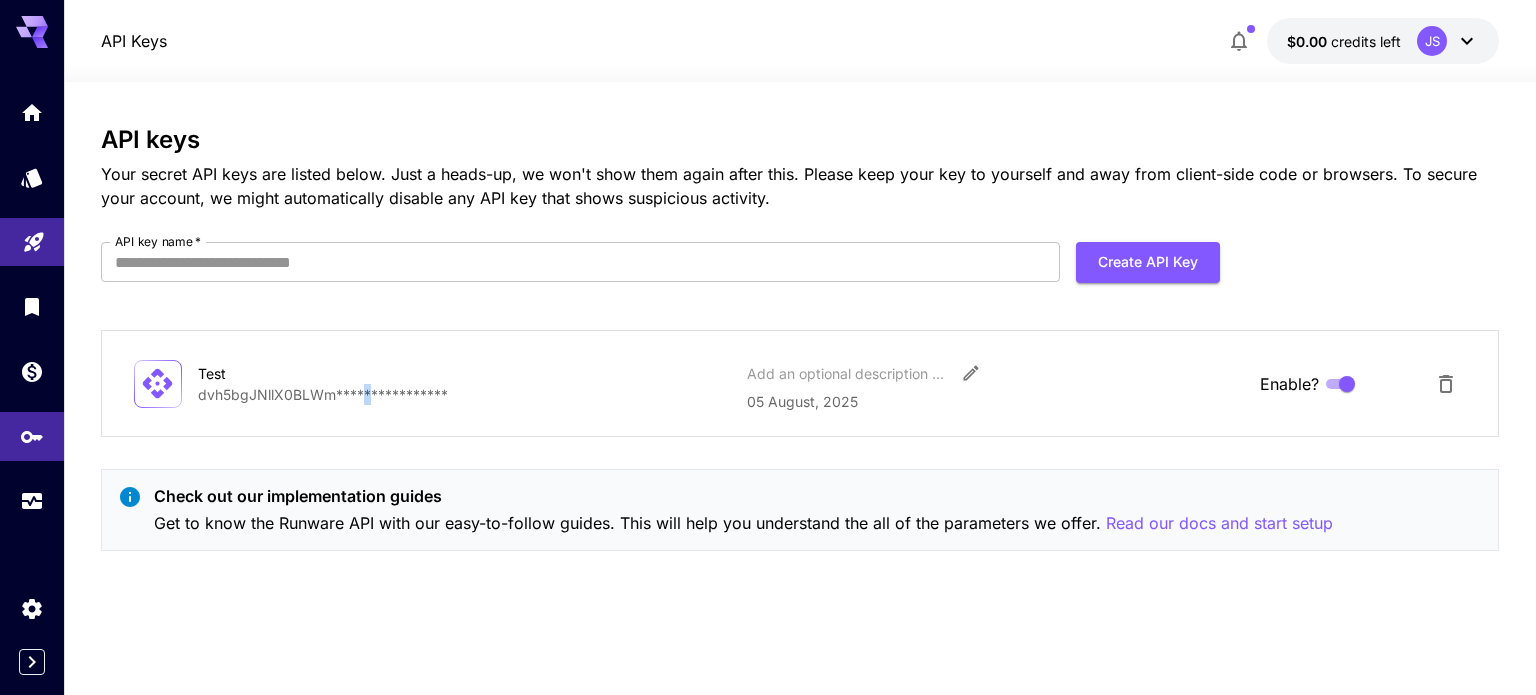 click on "**********" at bounding box center [464, 394] 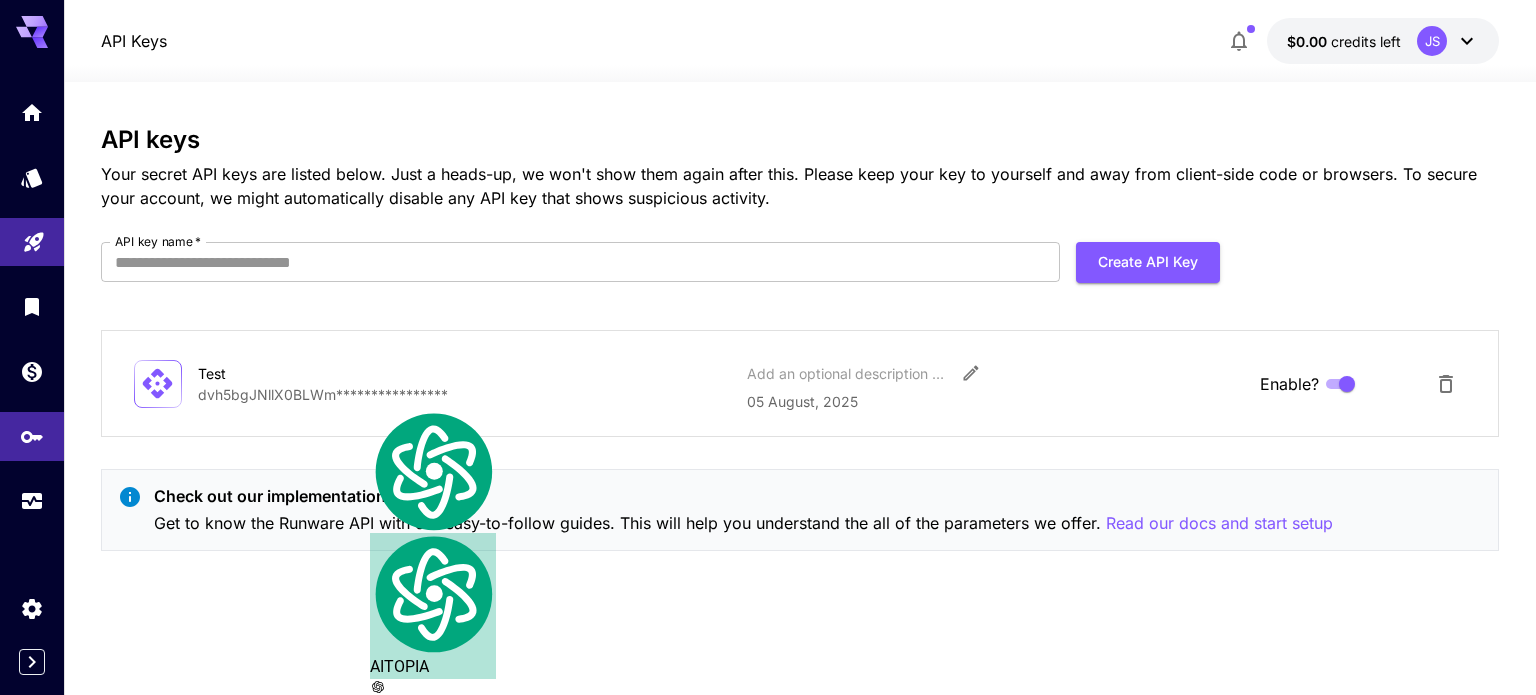 click on "**********" at bounding box center (800, 383) 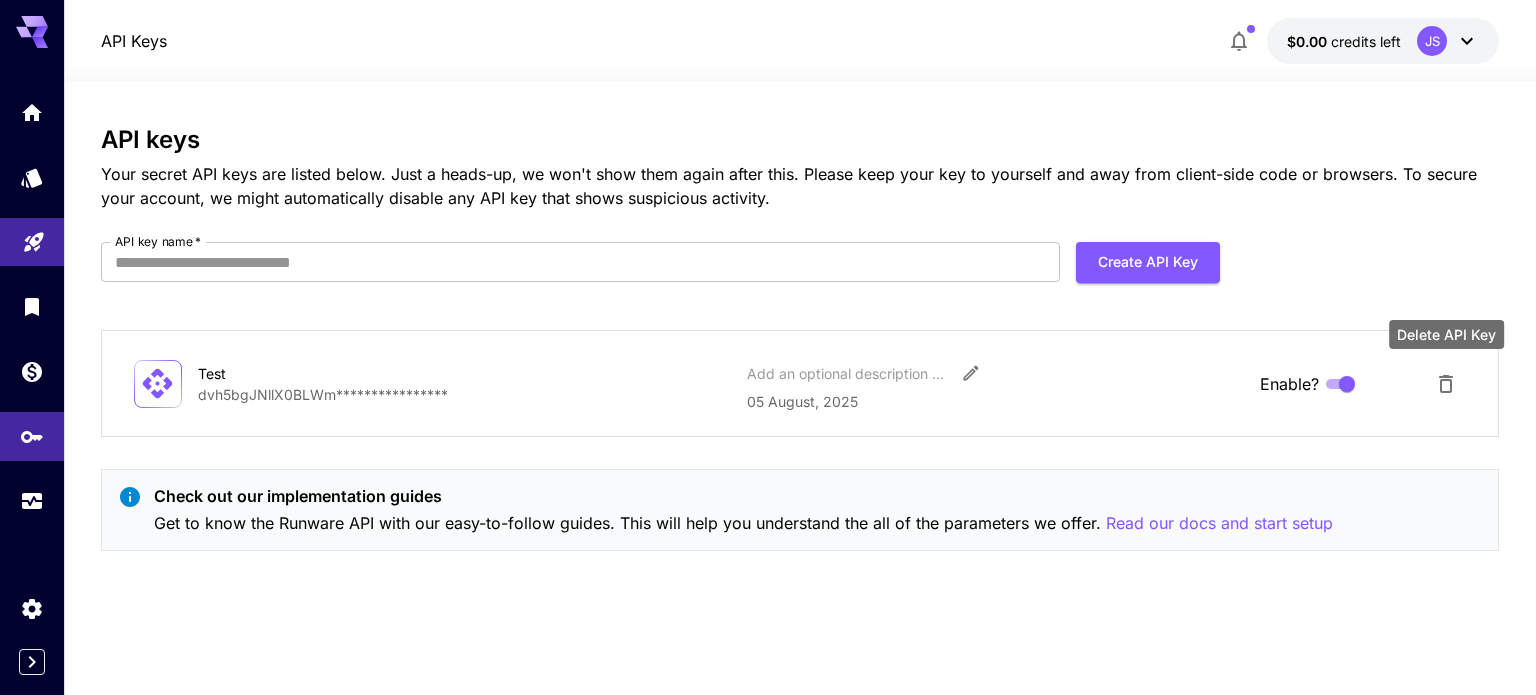 click 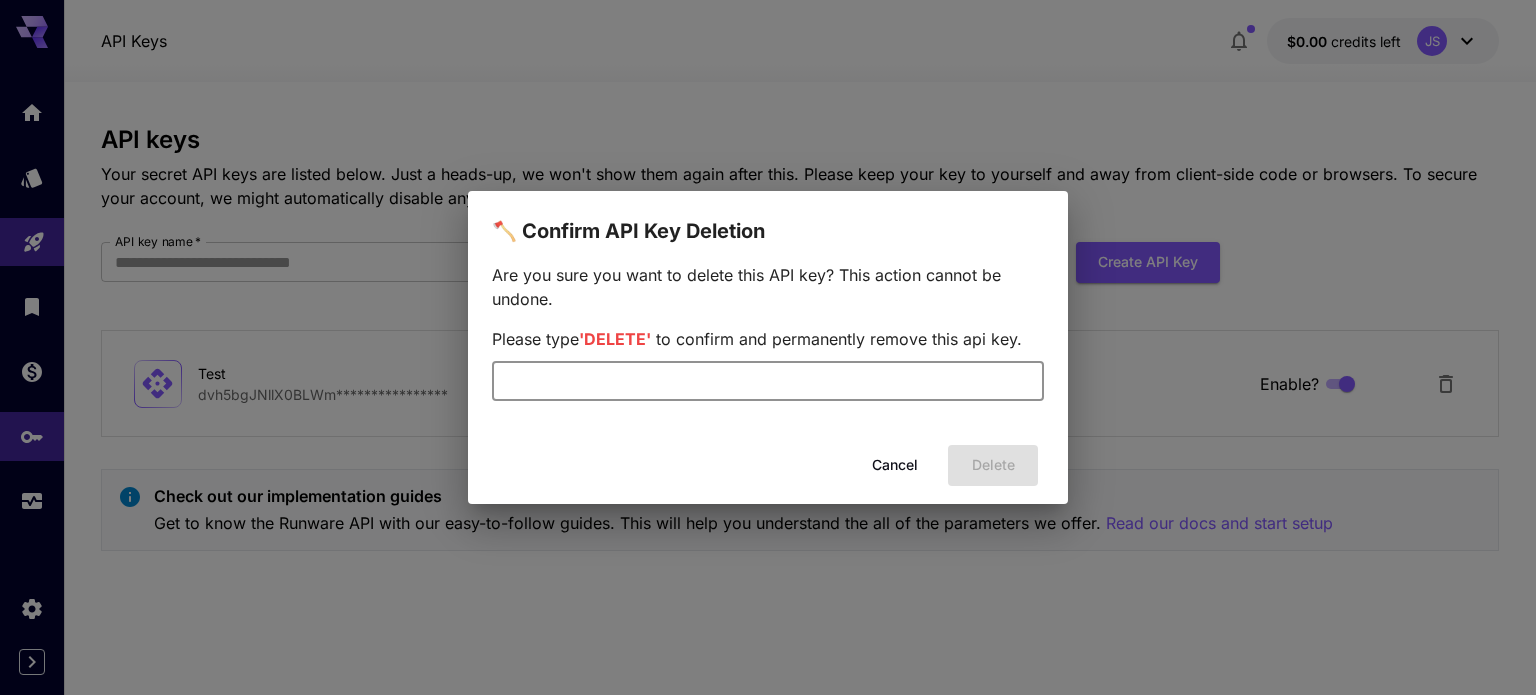 click at bounding box center [768, 381] 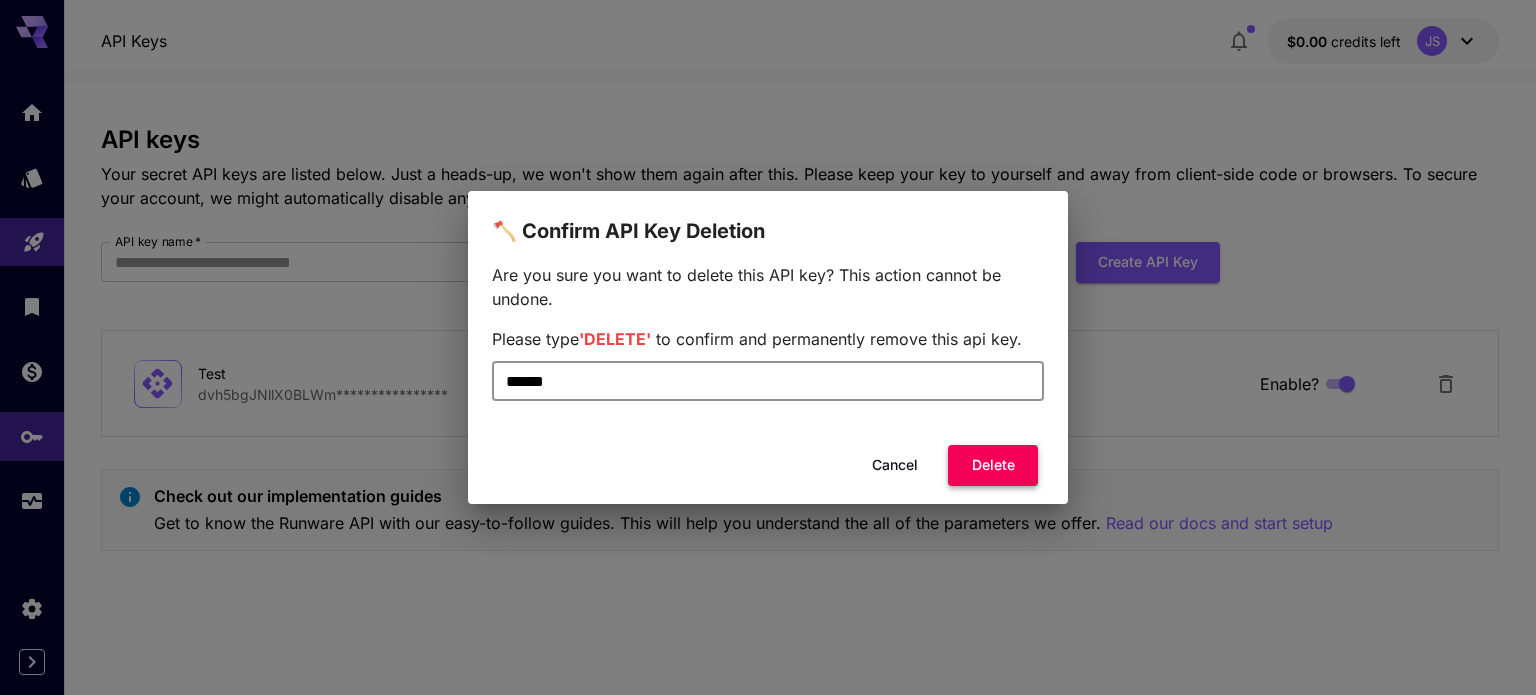 type on "******" 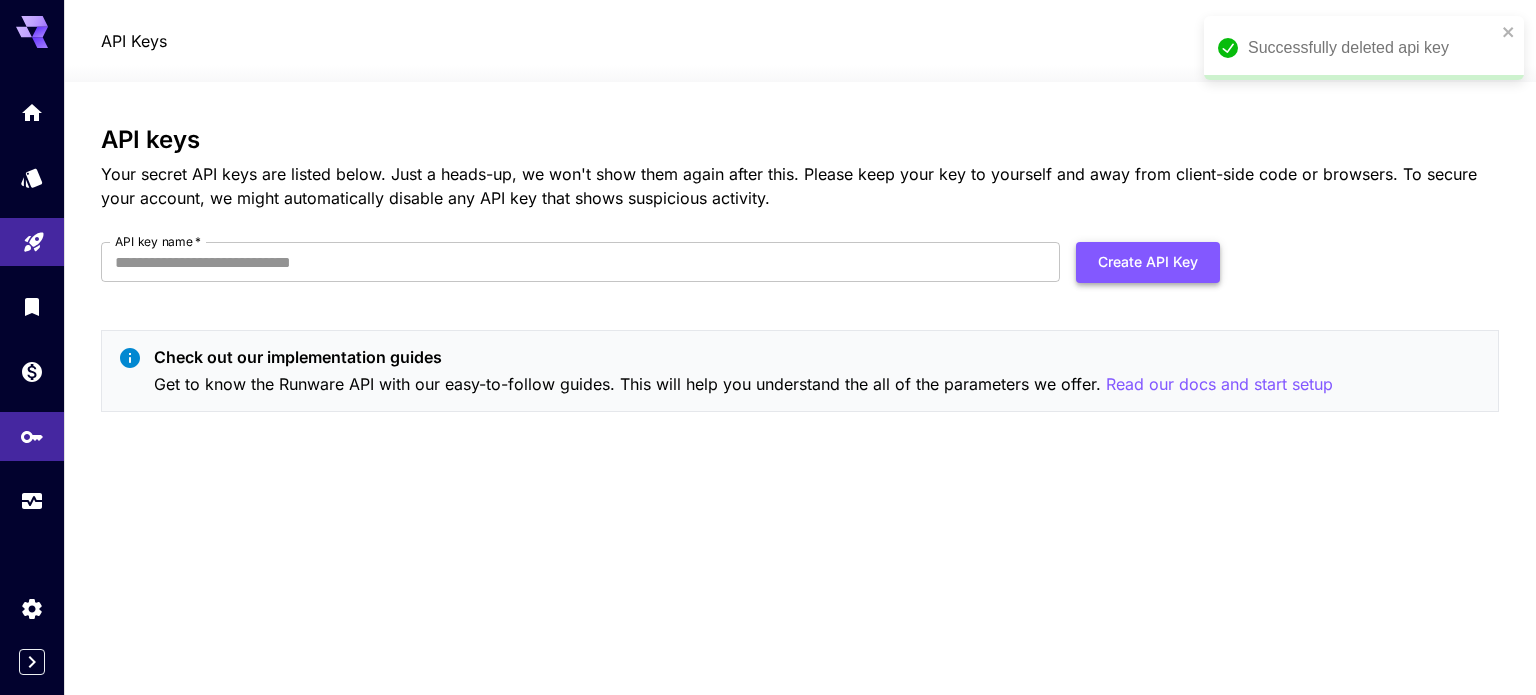 click on "Create API Key" at bounding box center (1148, 262) 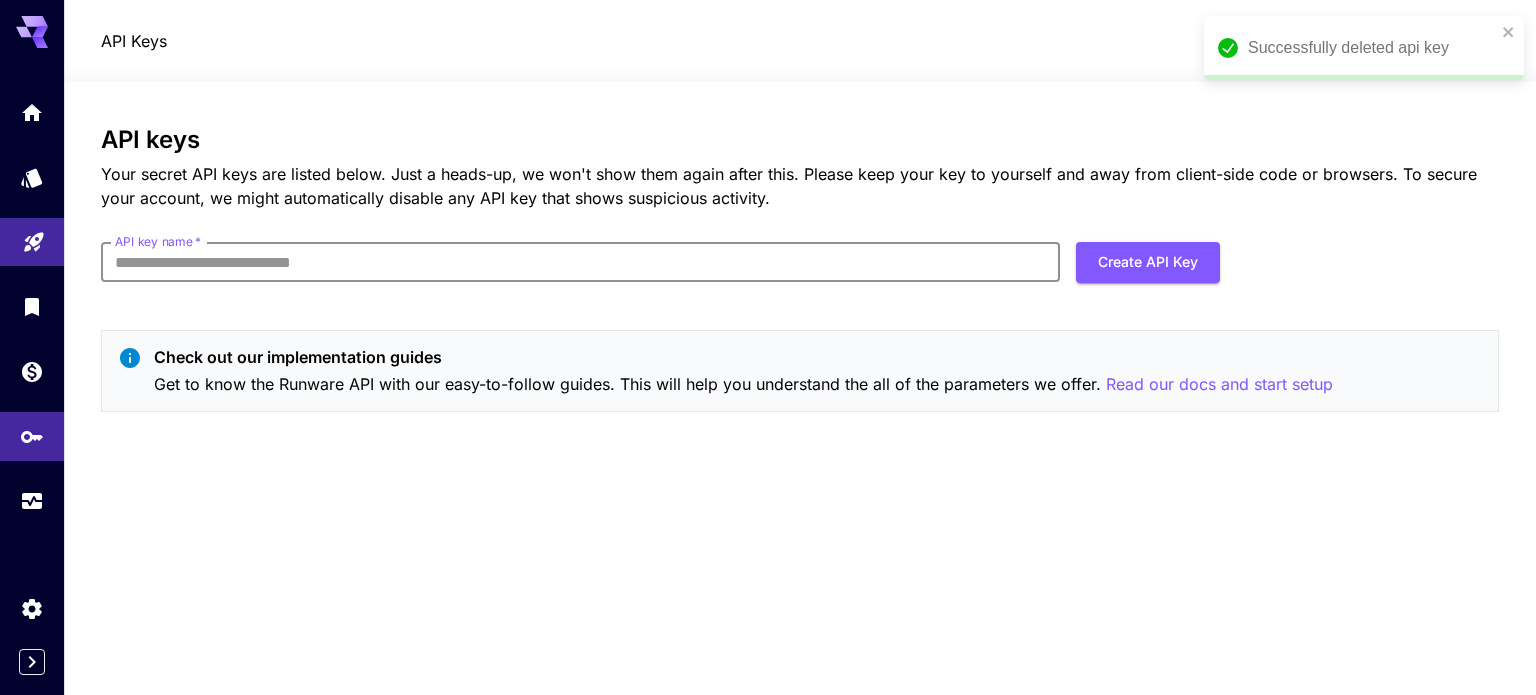 click on "API key name   *" at bounding box center (580, 262) 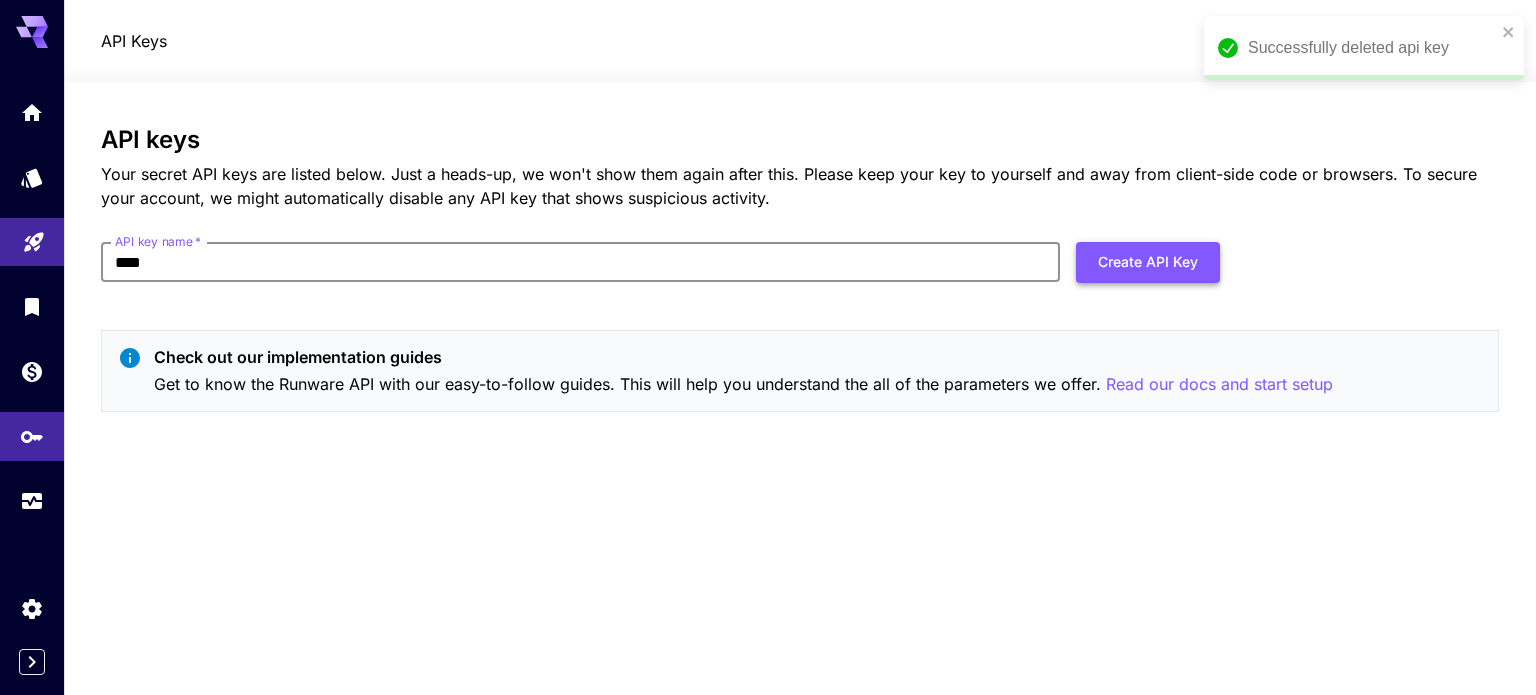 type on "****" 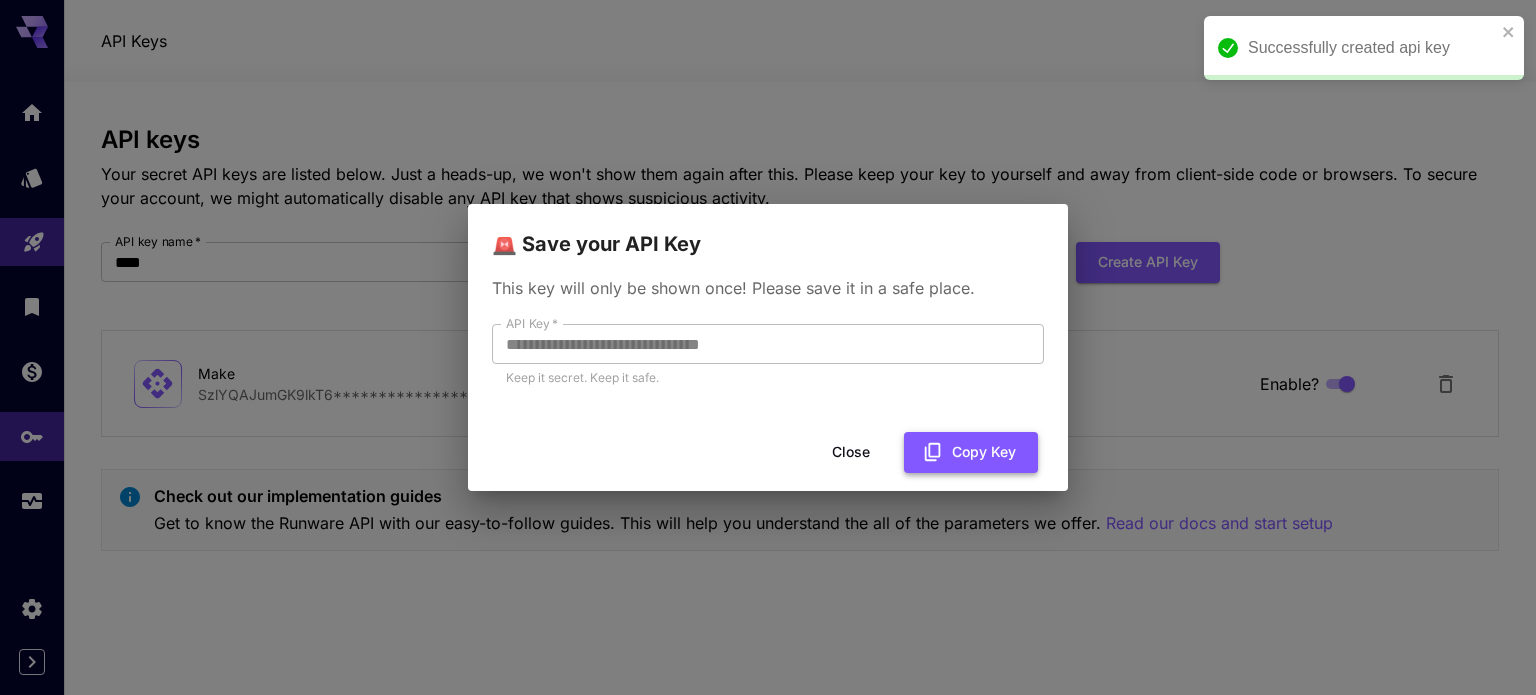 click on "Copy Key" at bounding box center [971, 452] 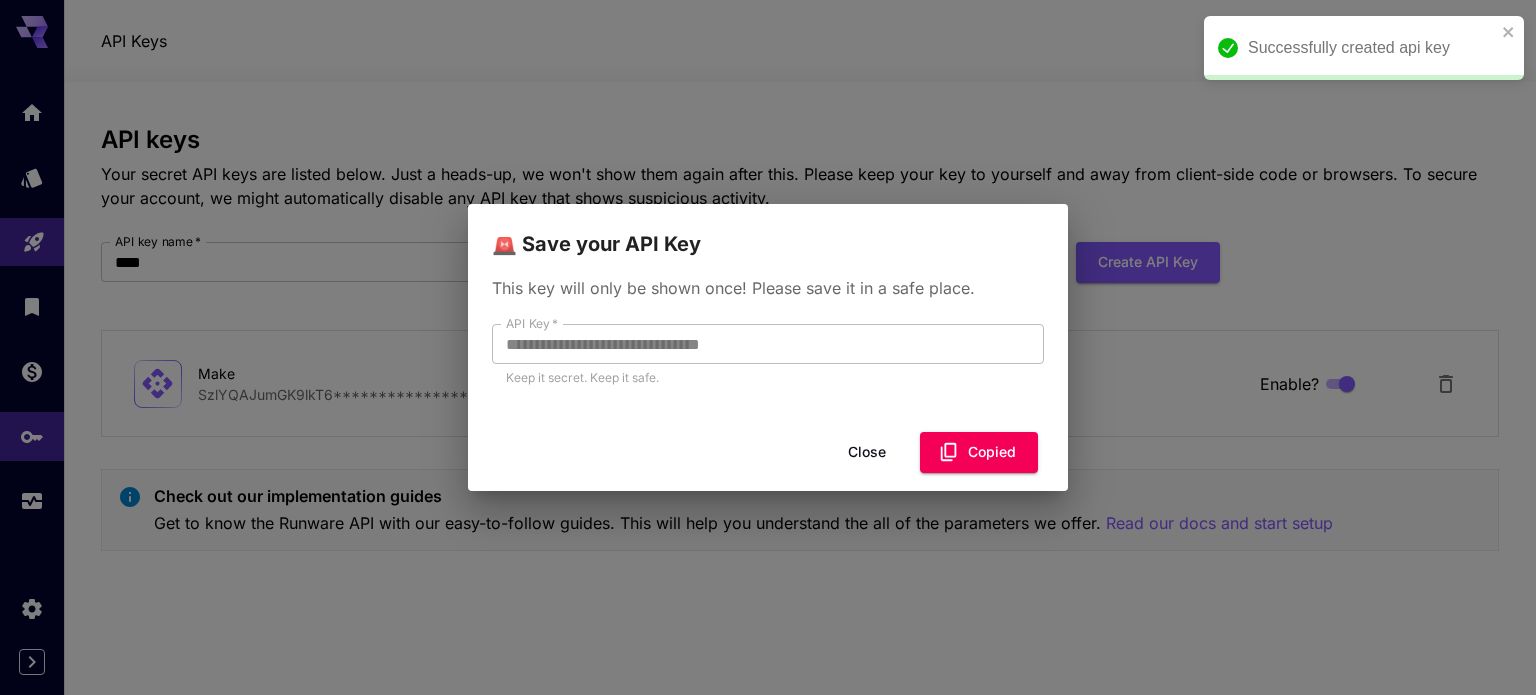 click on "Close" at bounding box center (867, 452) 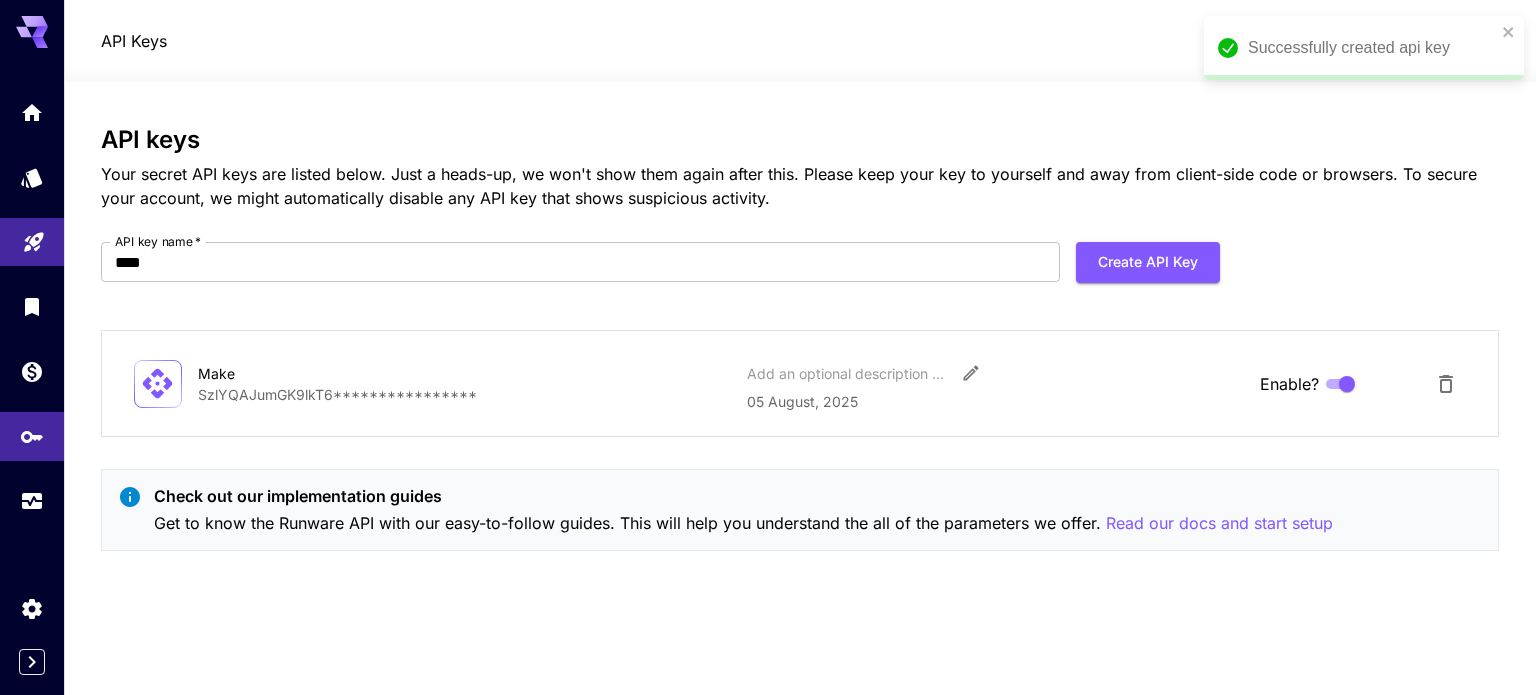 click on "**********" at bounding box center (800, 388) 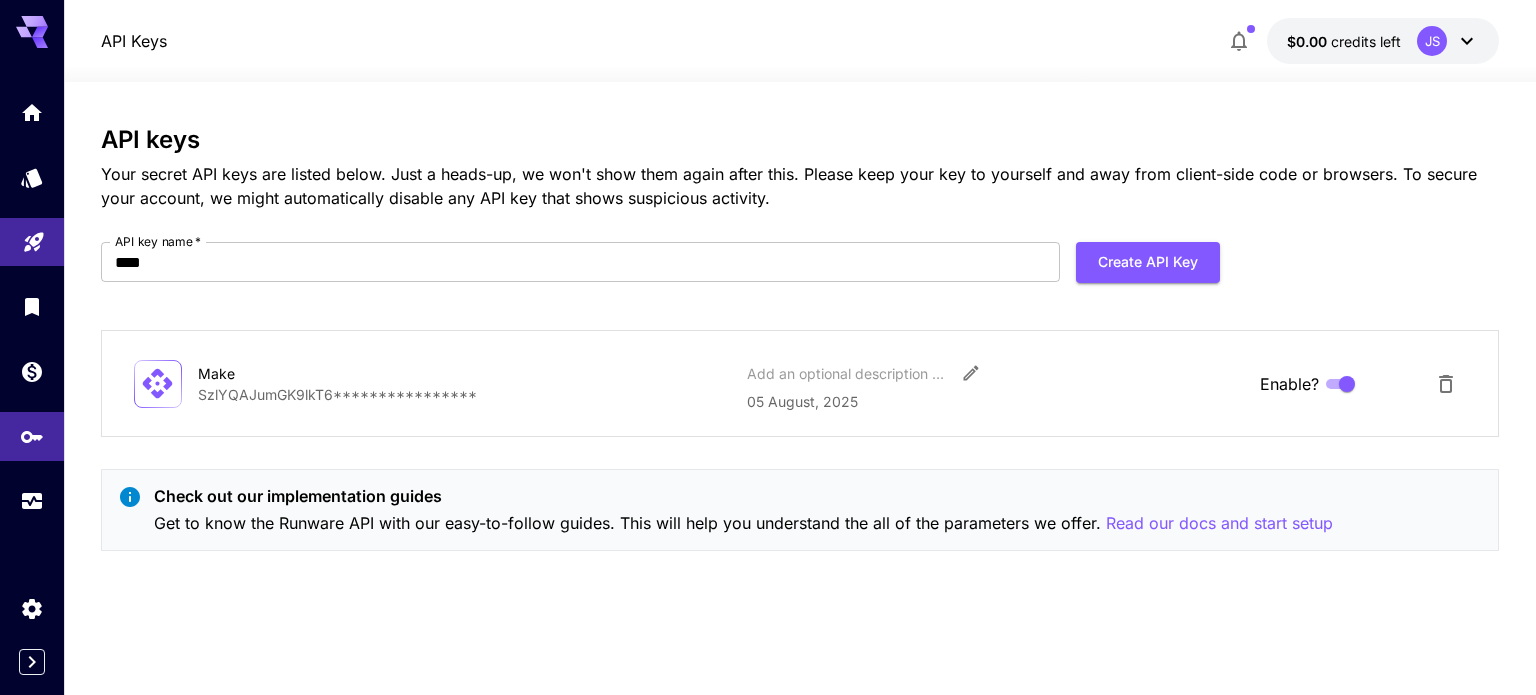 click 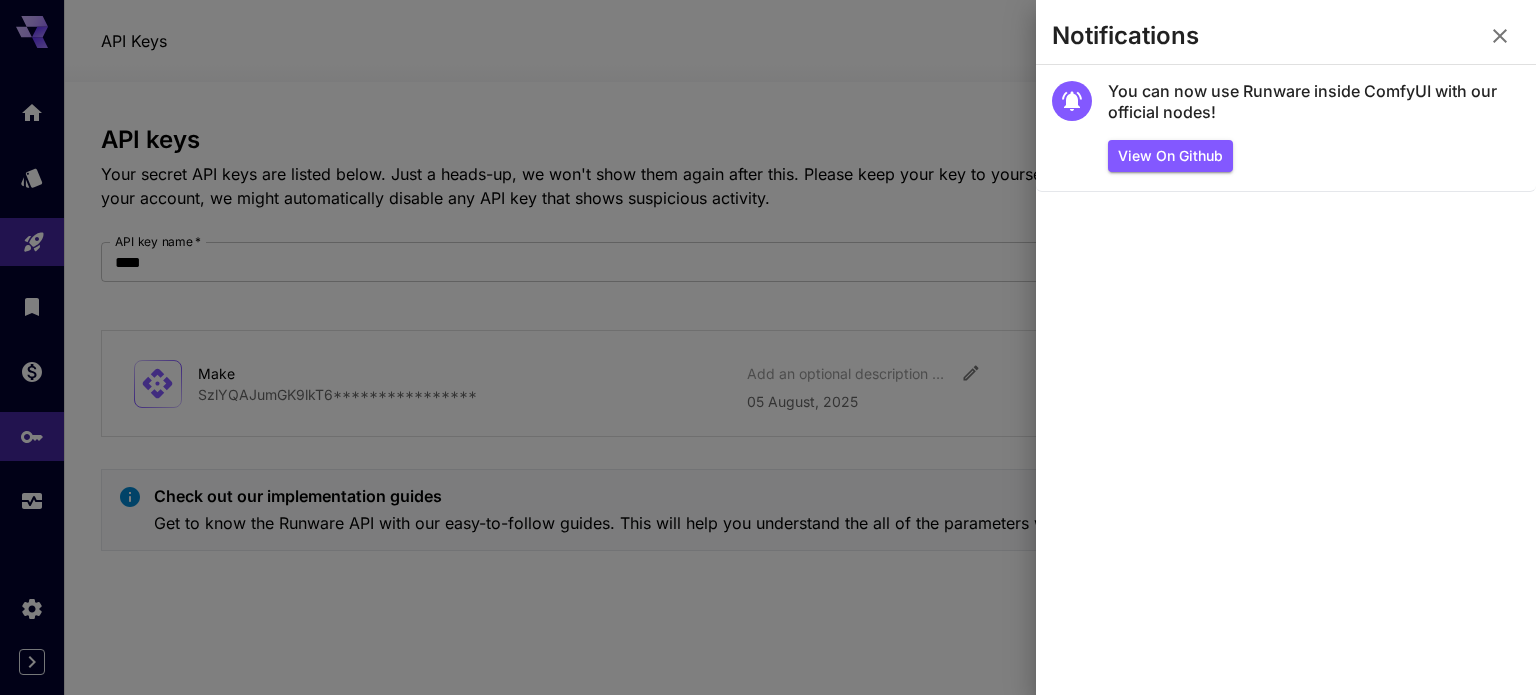 click at bounding box center [768, 347] 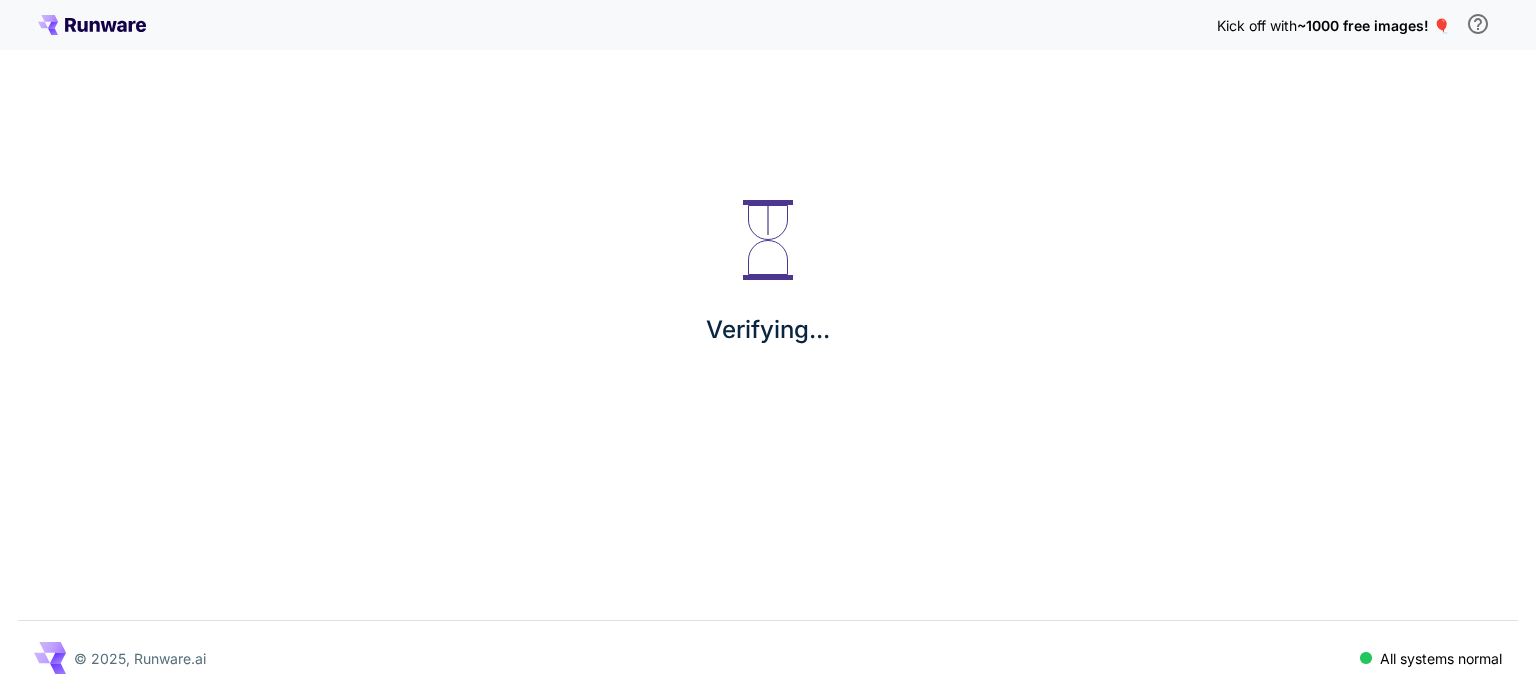 scroll, scrollTop: 0, scrollLeft: 0, axis: both 